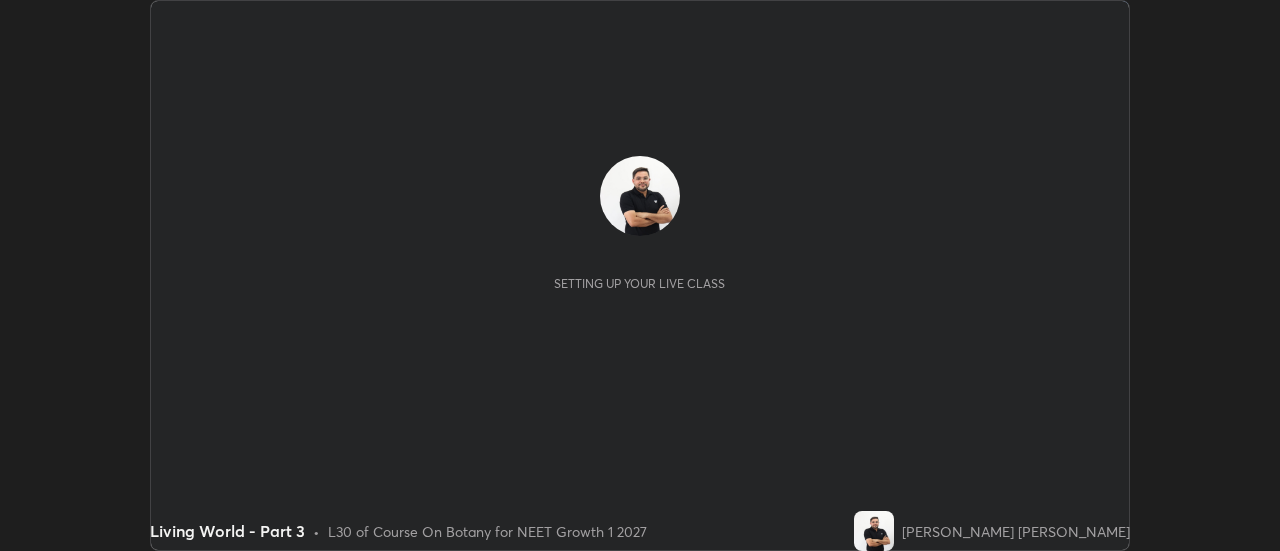 scroll, scrollTop: 0, scrollLeft: 0, axis: both 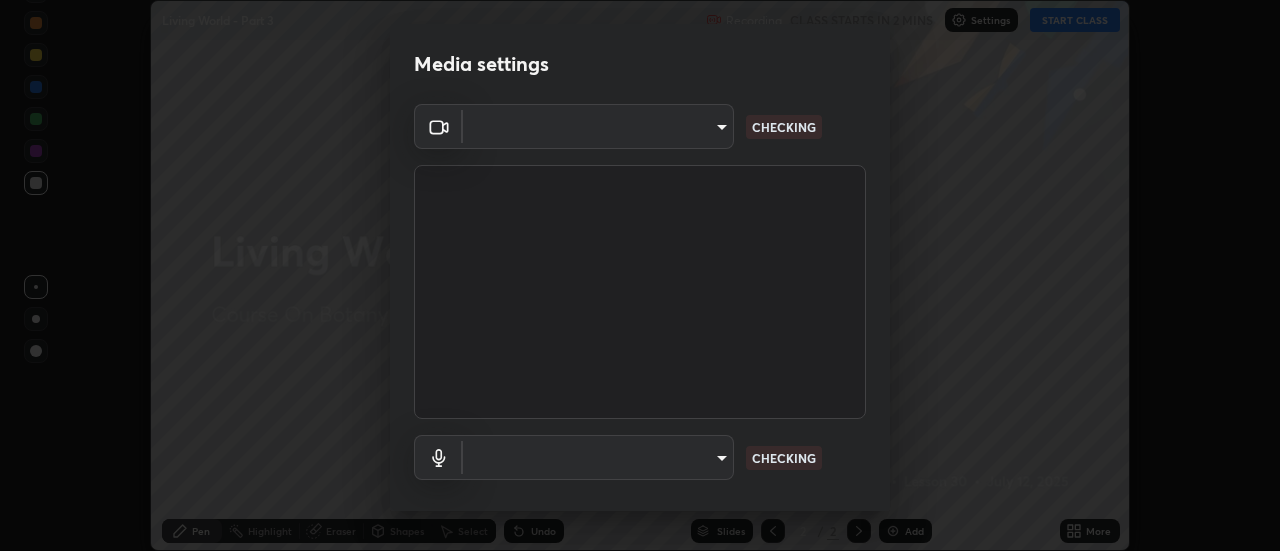 type on "f4ea8680b79eb92e15555447595460d1008e84c9b25948f1cd1a12945e44a0fe" 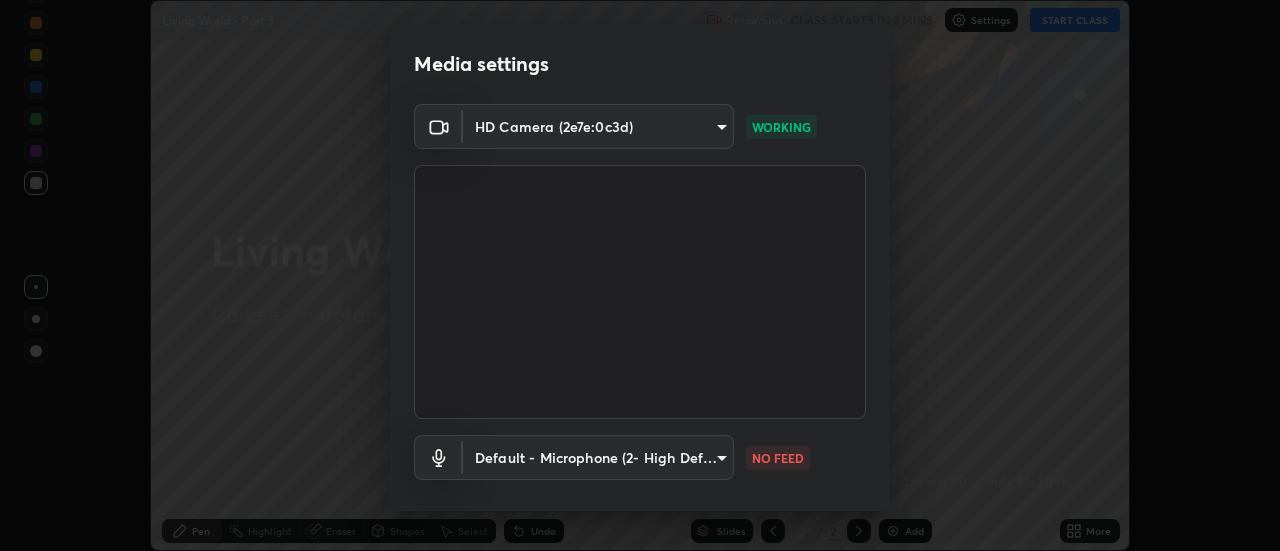 click on "Erase all Living World - Part 3 Recording CLASS STARTS IN 2 MINS Settings START CLASS Setting up your live class Living World - Part 3 • L30 of Course On Botany for NEET Growth 1 2027 [PERSON_NAME] [PERSON_NAME] Pen Highlight Eraser Shapes Select Undo Slides 2 / 2 Add More No doubts shared Encourage your learners to ask a doubt for better clarity Report an issue Reason for reporting Buffering Chat not working Audio - Video sync issue Educator video quality low ​ Attach an image Report Media settings HD Camera (2e7e:0c3d) f4ea8680b79eb92e15555447595460d1008e84c9b25948f1cd1a12945e44a0fe WORKING Default - Microphone (2- High Definition Audio Device) default NO FEED 1 / 5 Next" at bounding box center (640, 275) 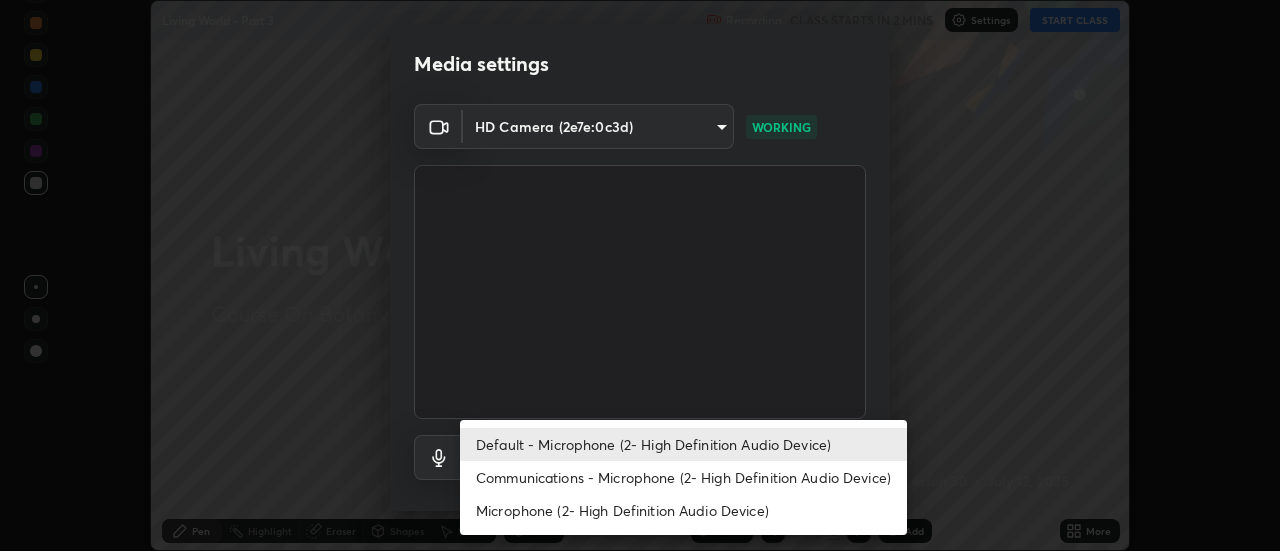 click on "Communications - Microphone (2- High Definition Audio Device)" at bounding box center [683, 477] 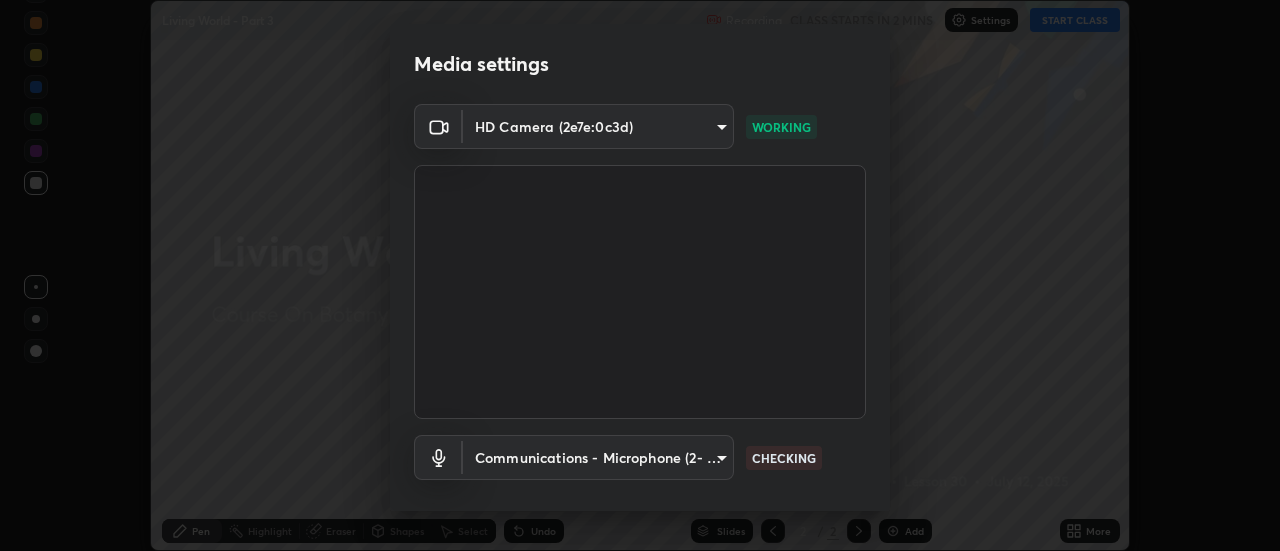 click on "Erase all Living World - Part 3 Recording CLASS STARTS IN 2 MINS Settings START CLASS Setting up your live class Living World - Part 3 • L30 of Course On Botany for NEET Growth 1 2027 [PERSON_NAME] [PERSON_NAME] Pen Highlight Eraser Shapes Select Undo Slides 2 / 2 Add More No doubts shared Encourage your learners to ask a doubt for better clarity Report an issue Reason for reporting Buffering Chat not working Audio - Video sync issue Educator video quality low ​ Attach an image Report Media settings HD Camera (2e7e:0c3d) f4ea8680b79eb92e15555447595460d1008e84c9b25948f1cd1a12945e44a0fe WORKING Communications - Microphone (2- High Definition Audio Device) communications CHECKING 1 / 5 Next" at bounding box center [640, 275] 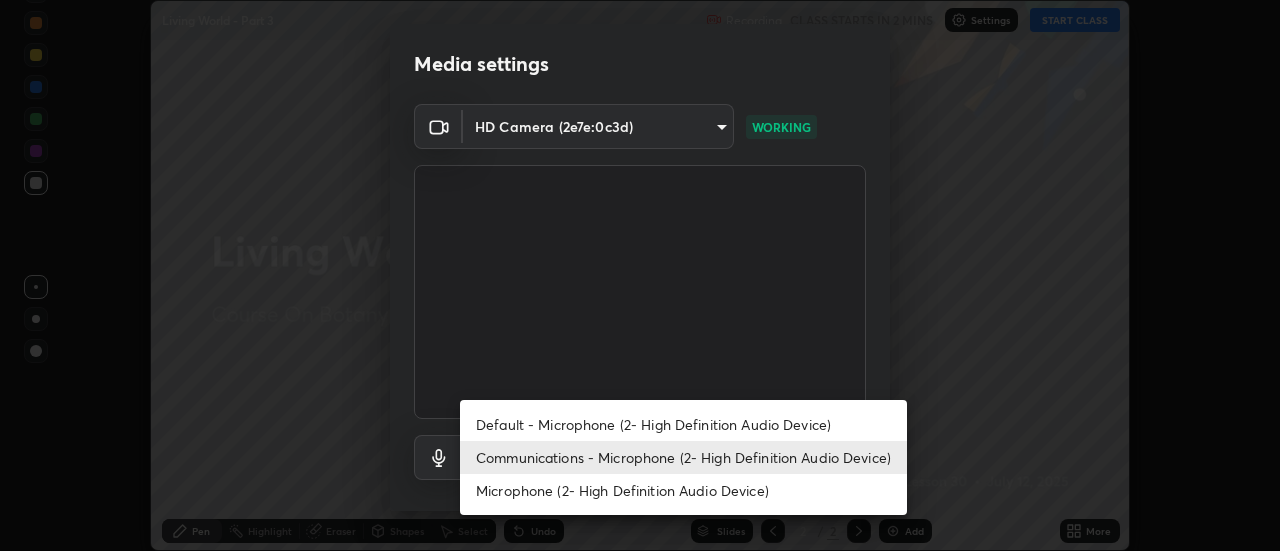 click on "Default - Microphone (2- High Definition Audio Device)" at bounding box center [683, 424] 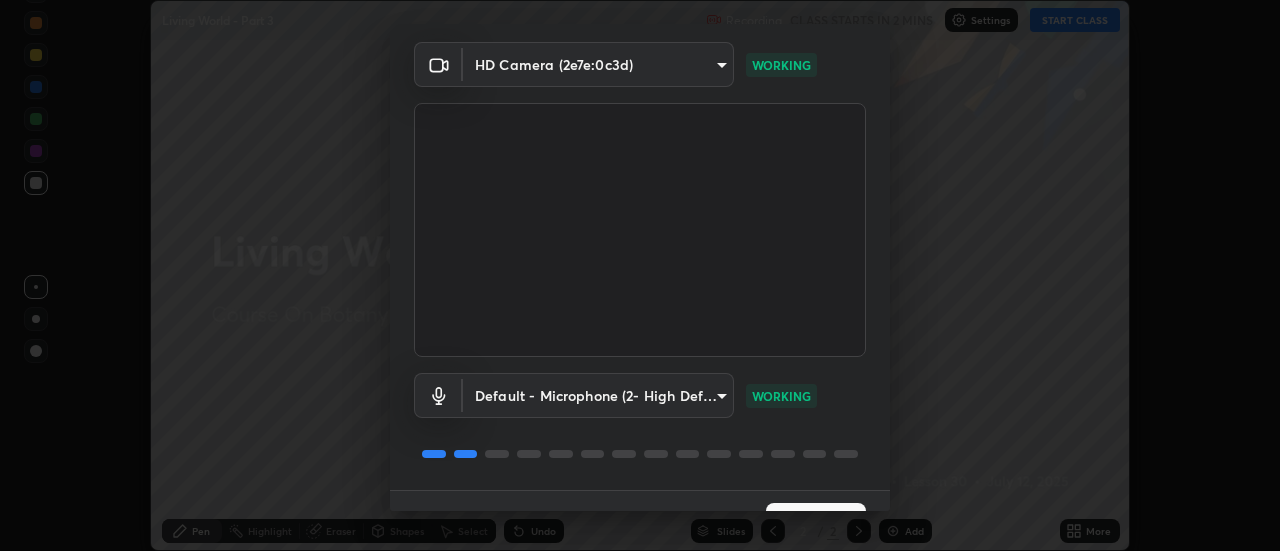 scroll, scrollTop: 105, scrollLeft: 0, axis: vertical 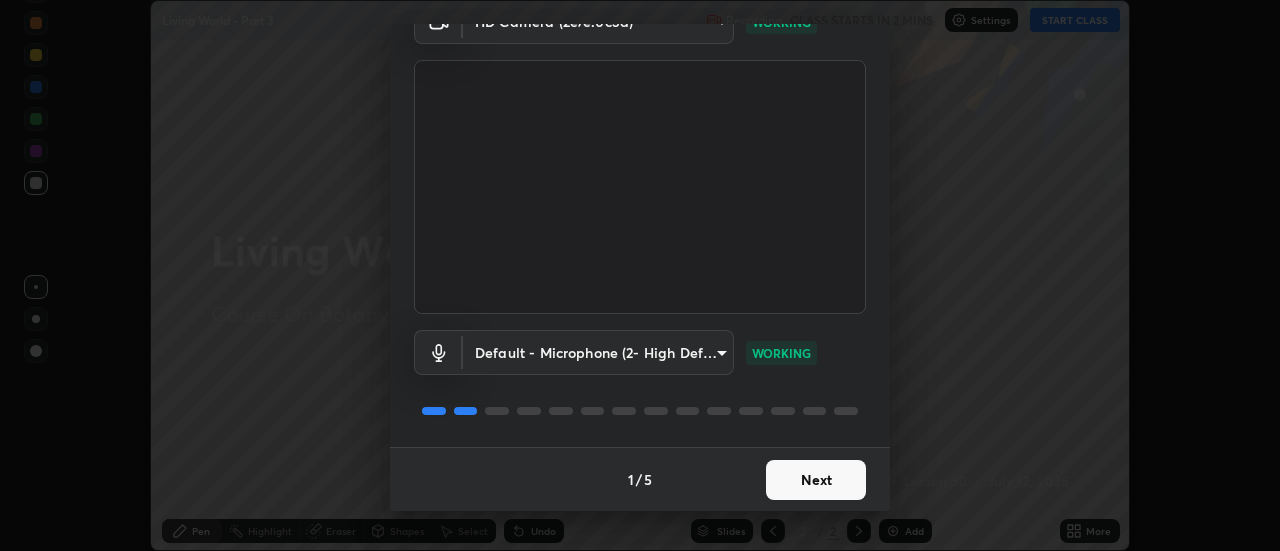 click on "Next" at bounding box center (816, 480) 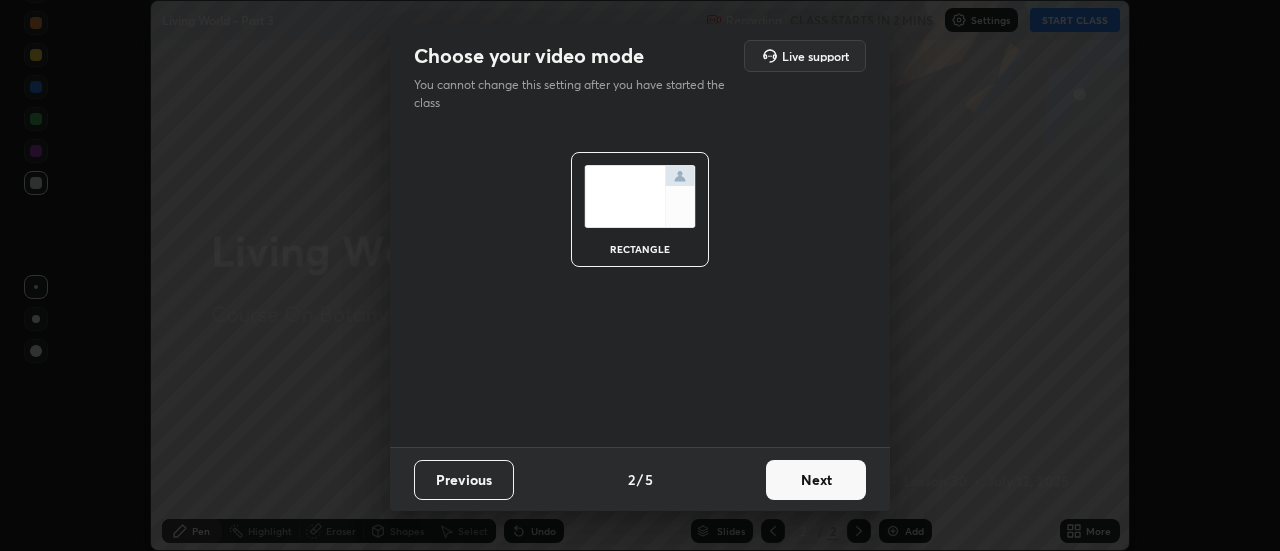 click on "Next" at bounding box center [816, 480] 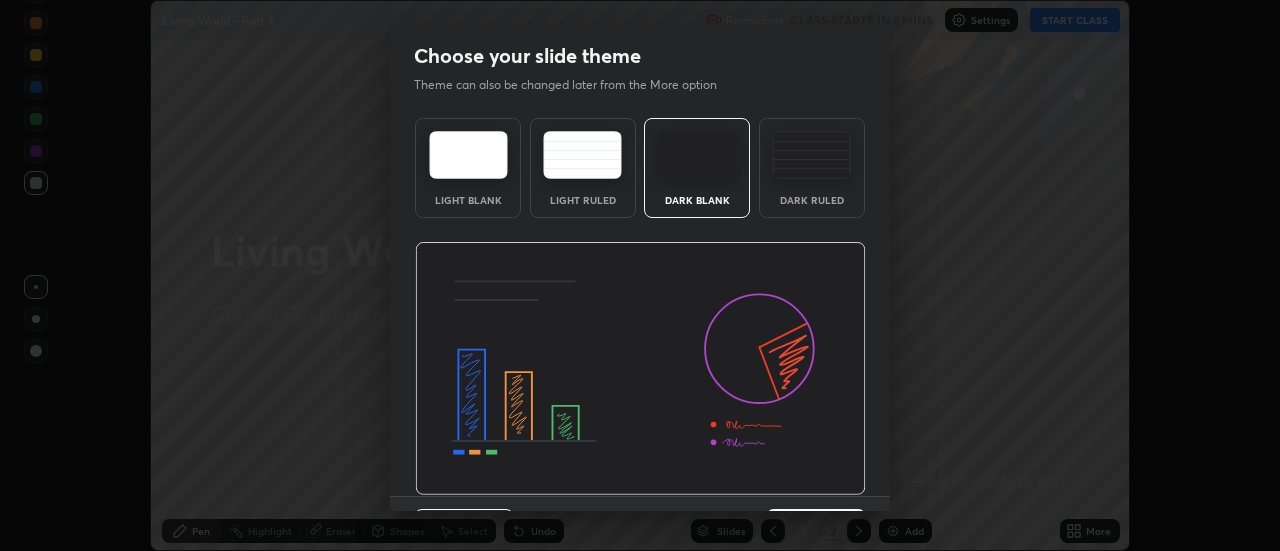 scroll, scrollTop: 49, scrollLeft: 0, axis: vertical 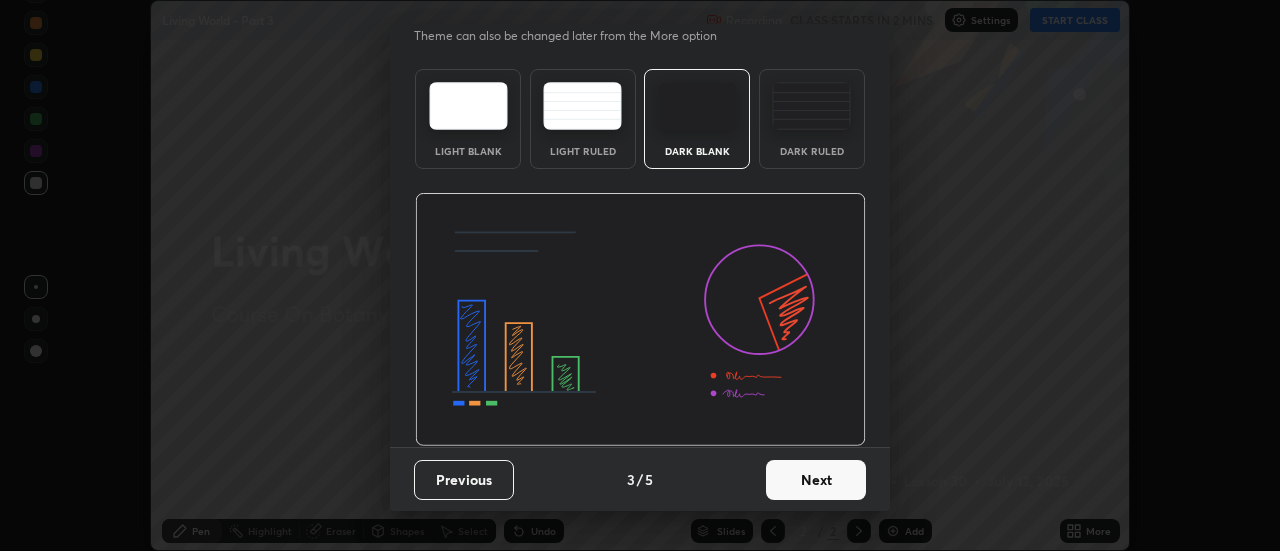 click on "Next" at bounding box center (816, 480) 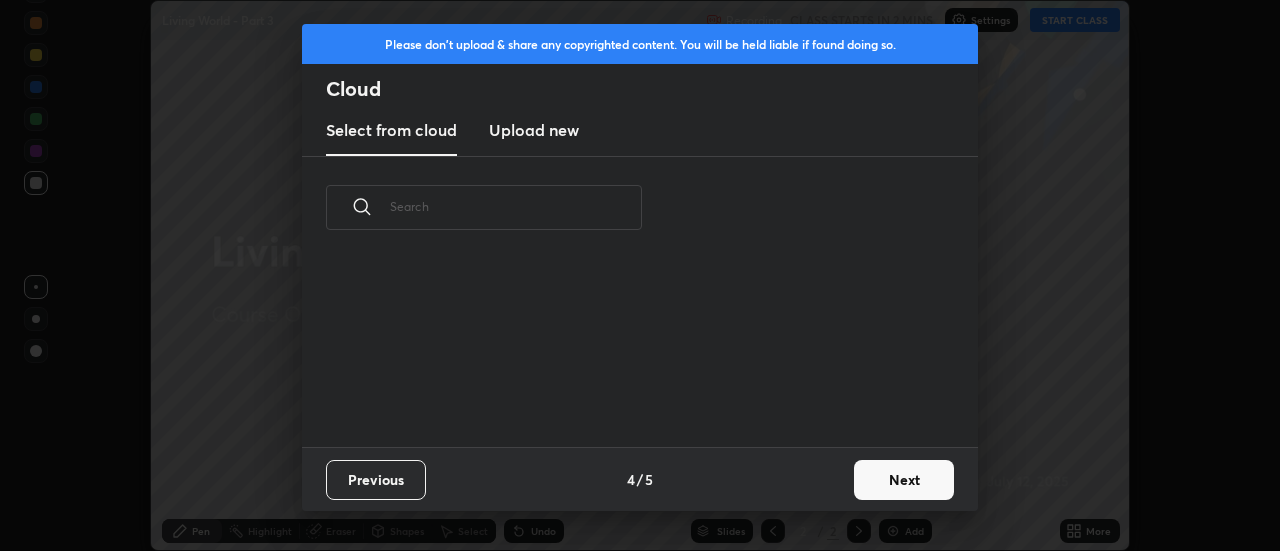 scroll, scrollTop: 7, scrollLeft: 11, axis: both 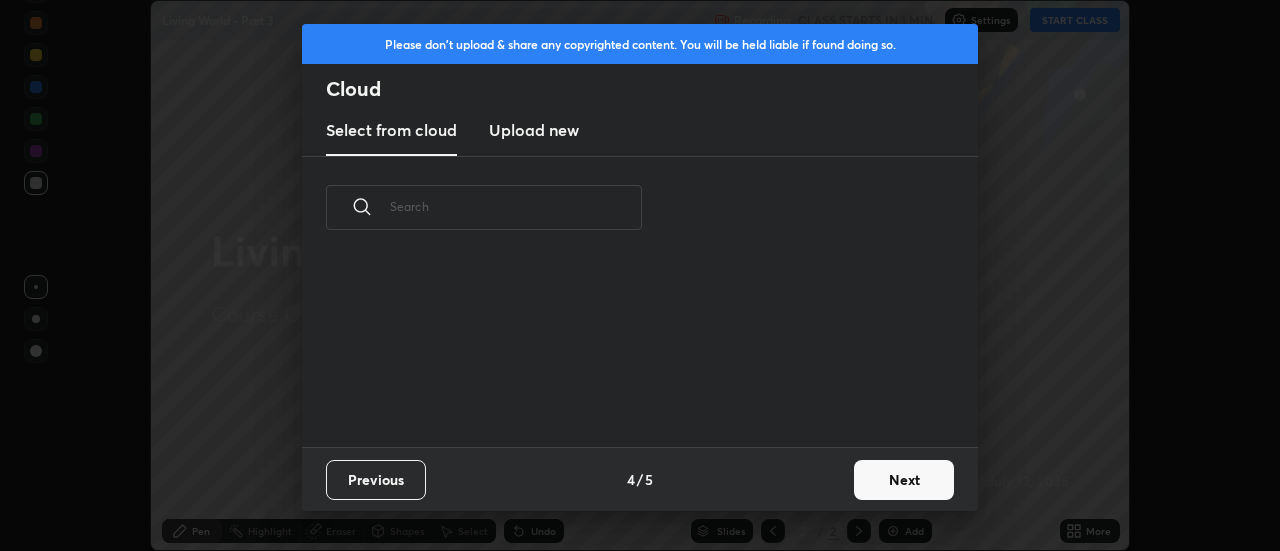 click on "Upload new" at bounding box center (534, 130) 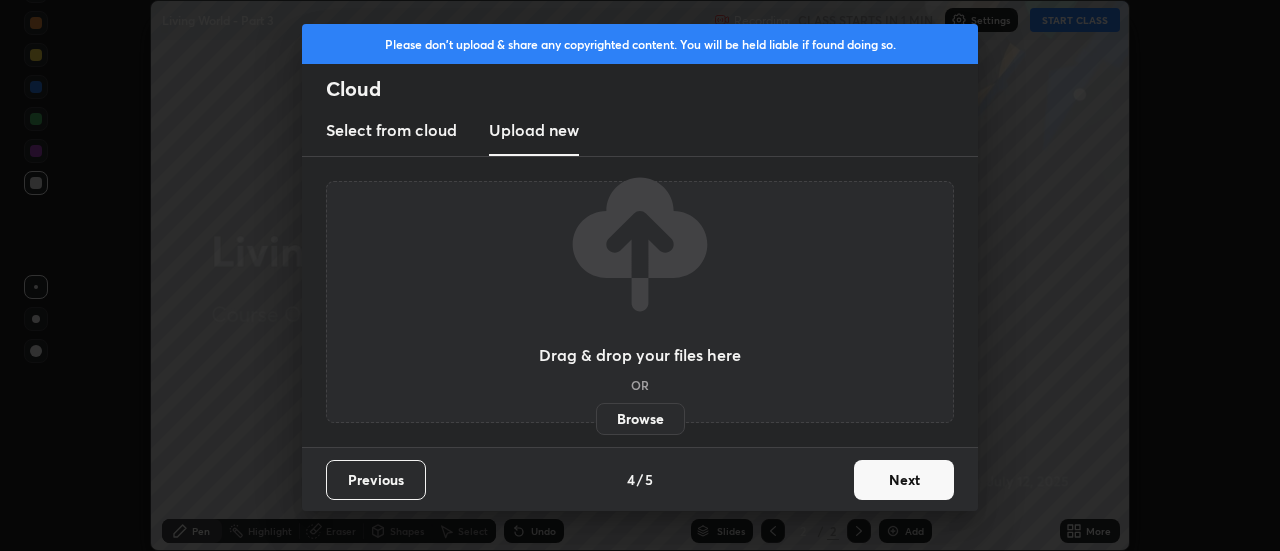 click on "Browse" at bounding box center (640, 419) 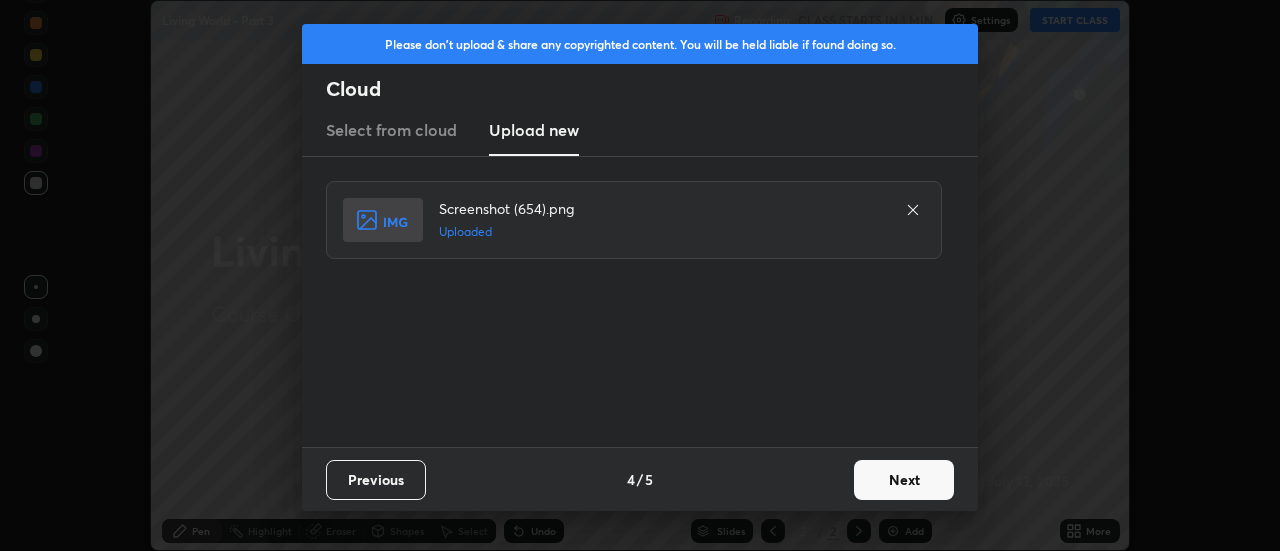 click on "Next" at bounding box center (904, 480) 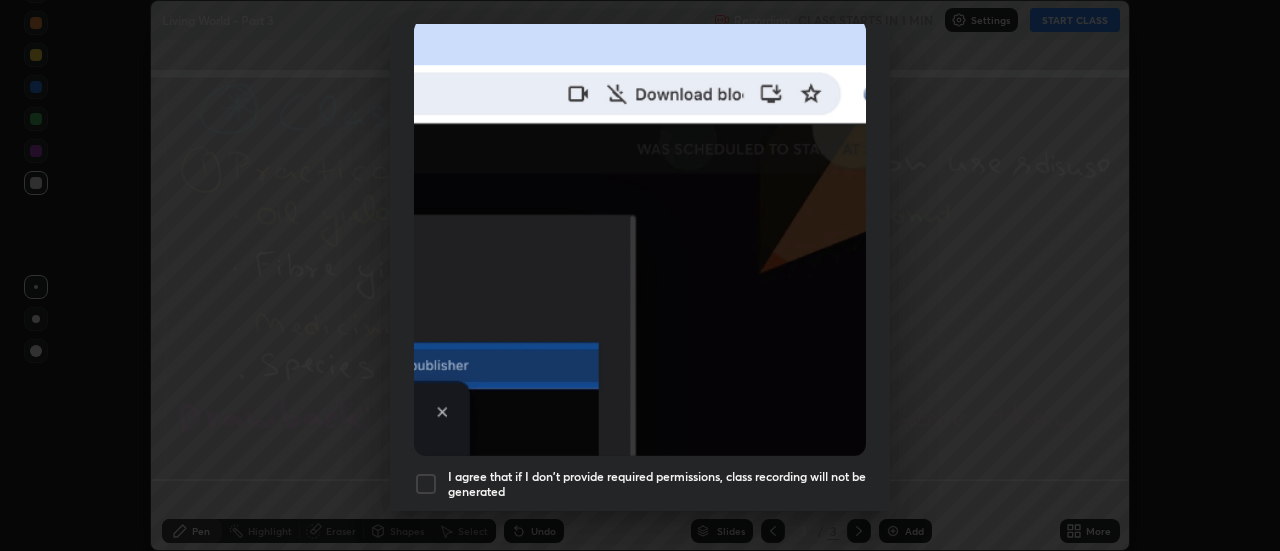 scroll, scrollTop: 513, scrollLeft: 0, axis: vertical 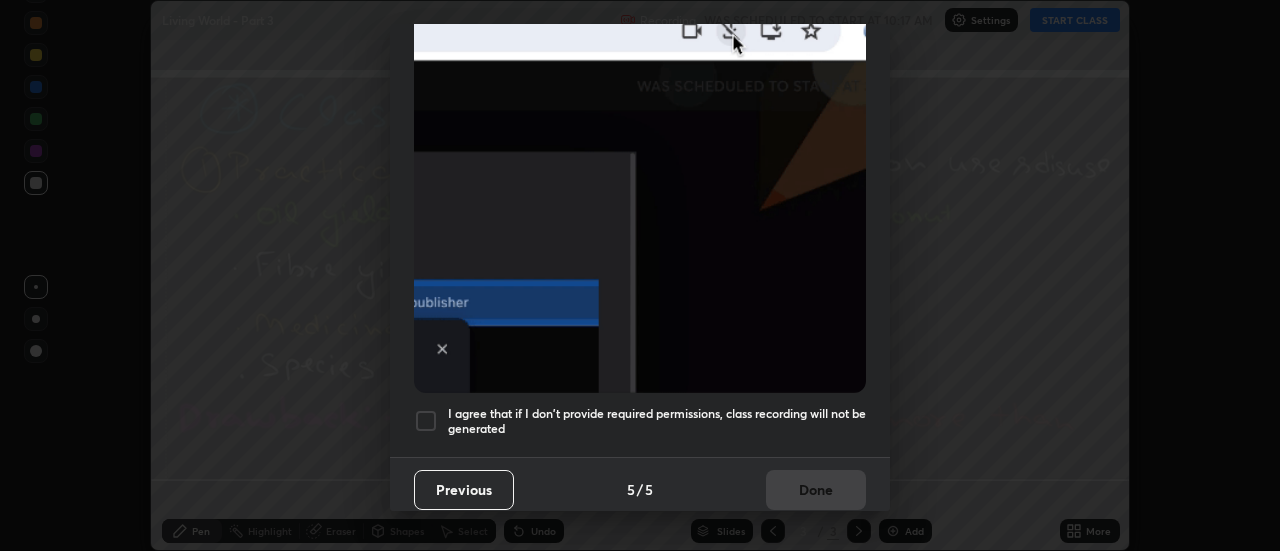 click at bounding box center (426, 421) 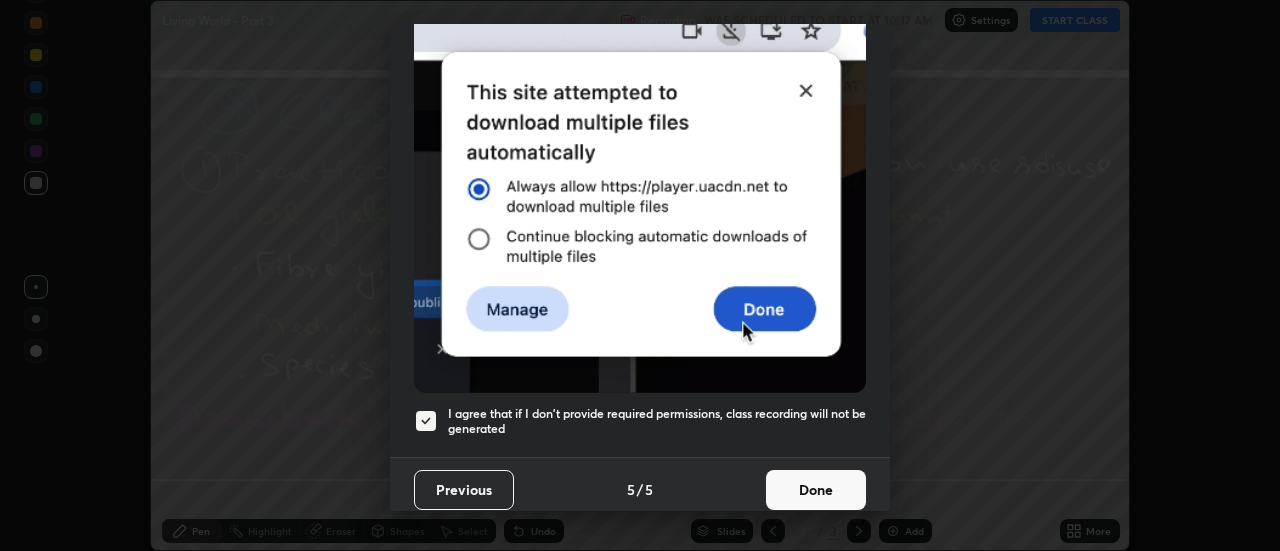 click on "Done" at bounding box center [816, 490] 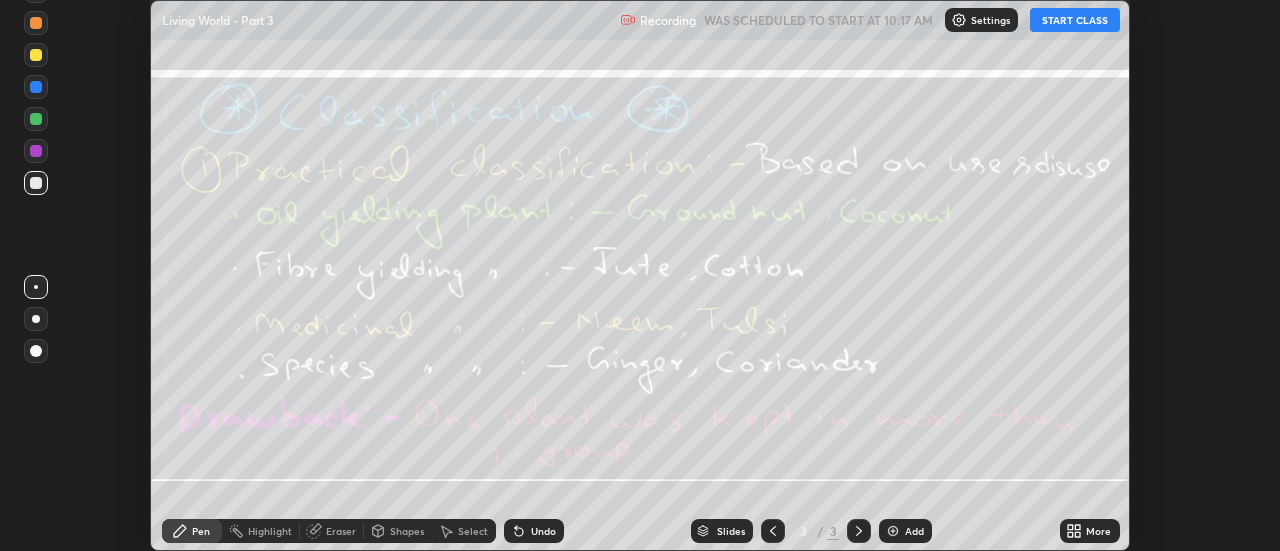 click 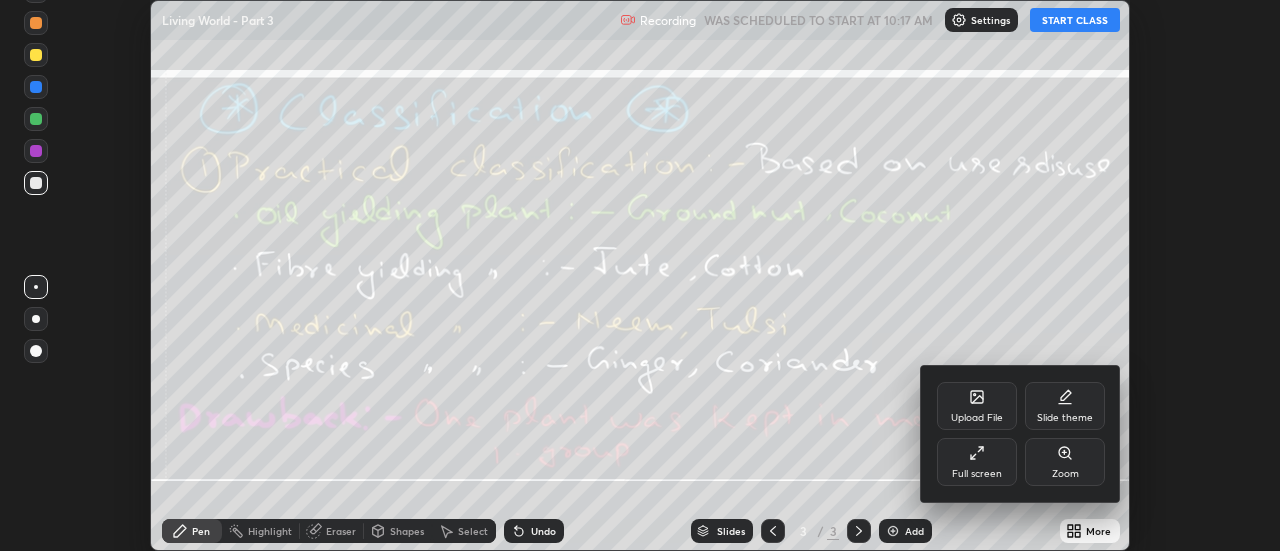 click on "Upload File" at bounding box center [977, 406] 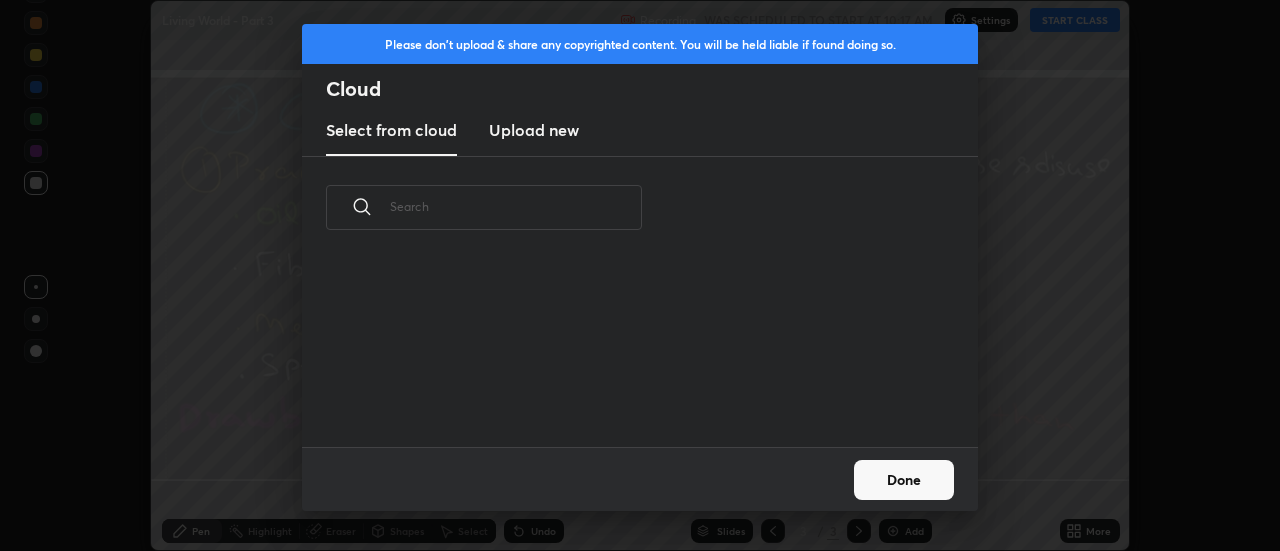 scroll, scrollTop: 7, scrollLeft: 11, axis: both 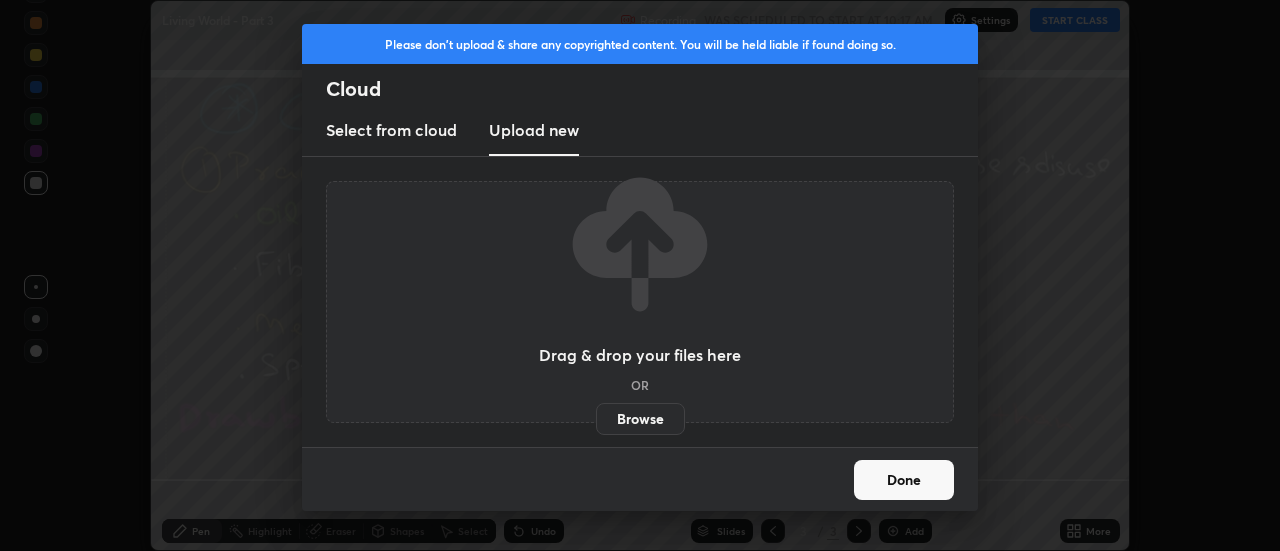 click on "Browse" at bounding box center (640, 419) 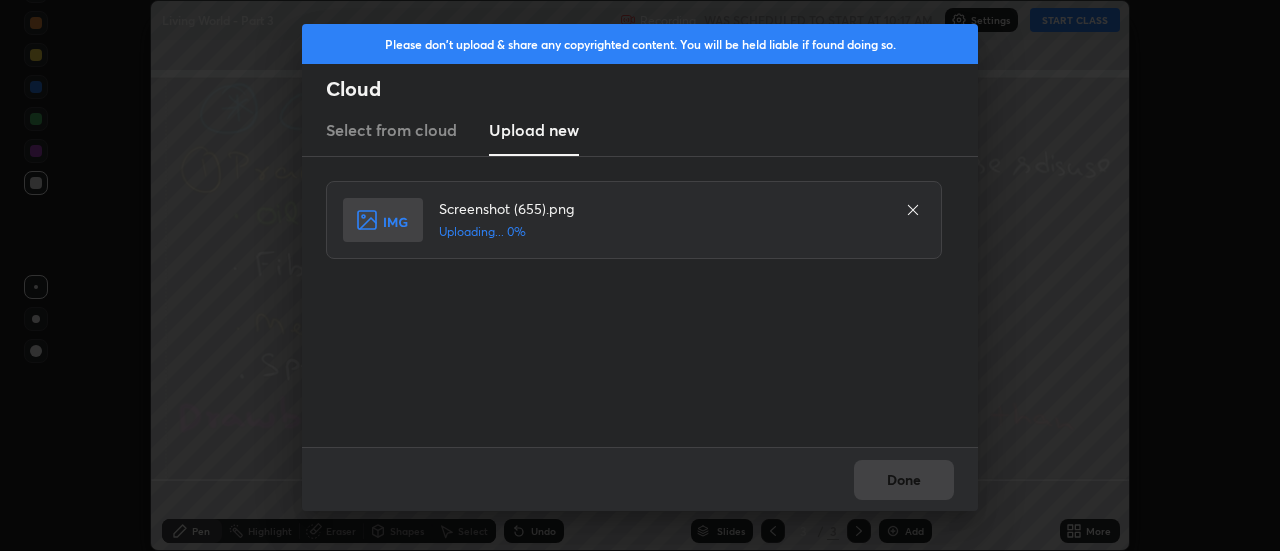 click on "Done" at bounding box center (640, 479) 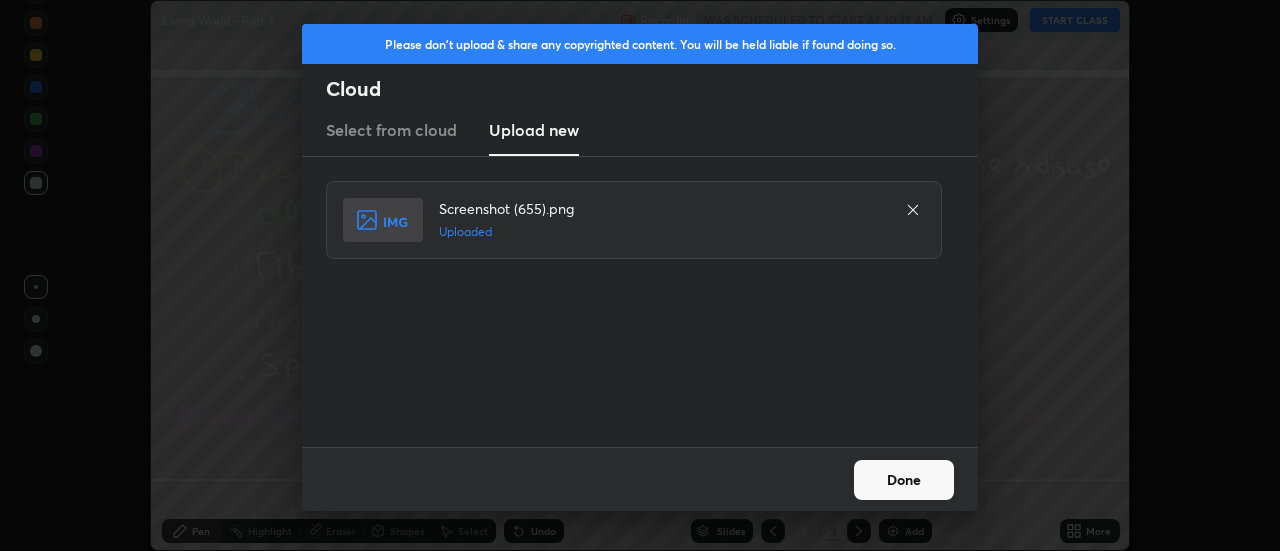 click on "Done" at bounding box center [904, 480] 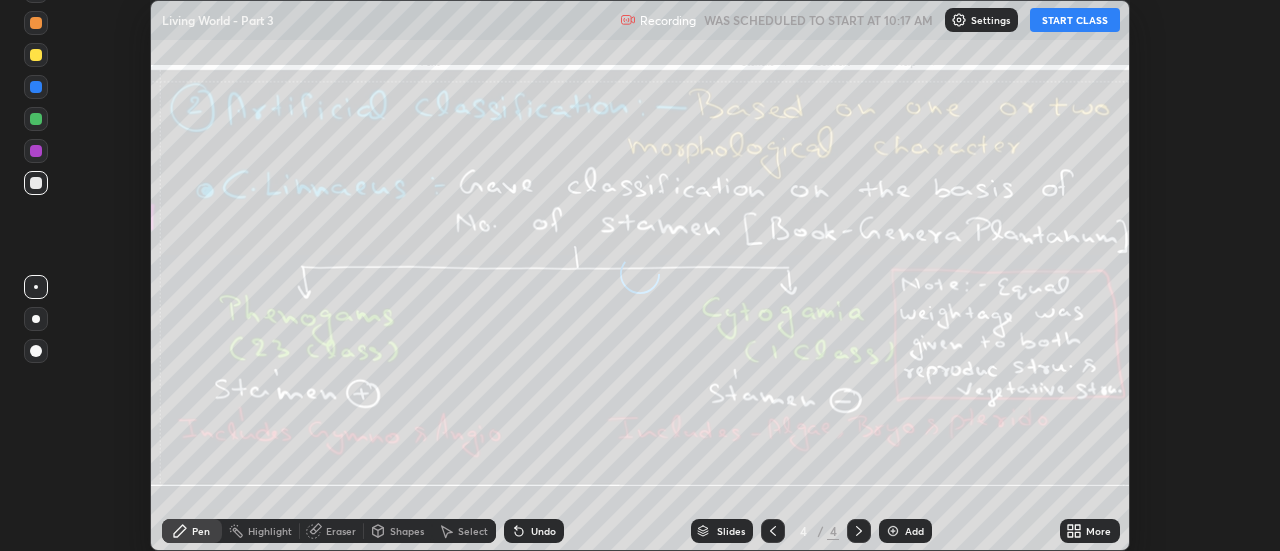 click on "More" at bounding box center (1098, 531) 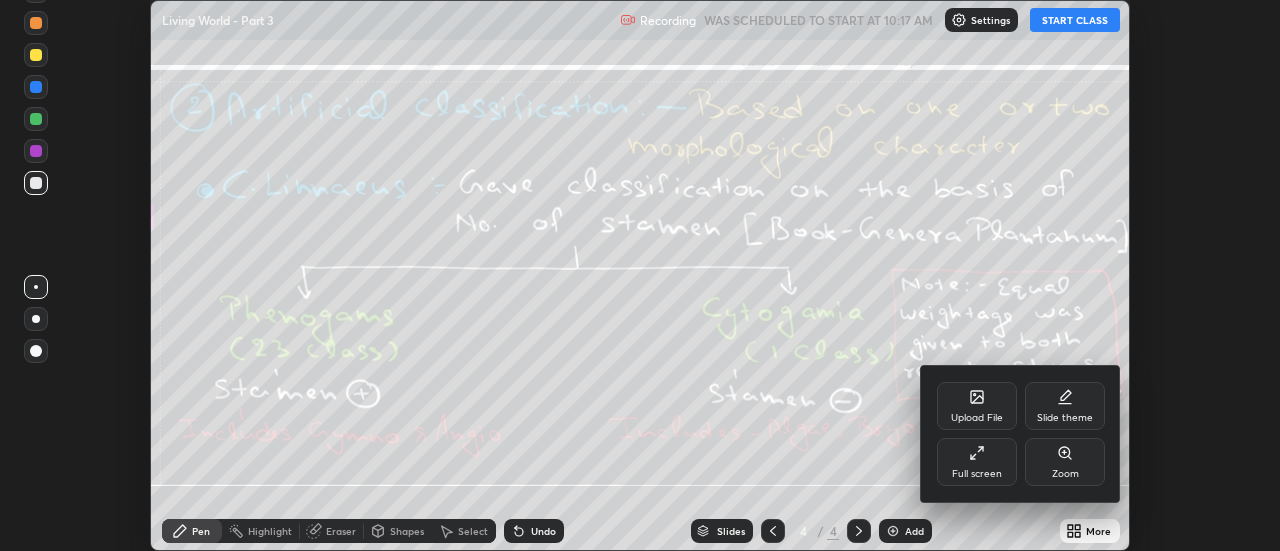 click on "Upload File" at bounding box center (977, 406) 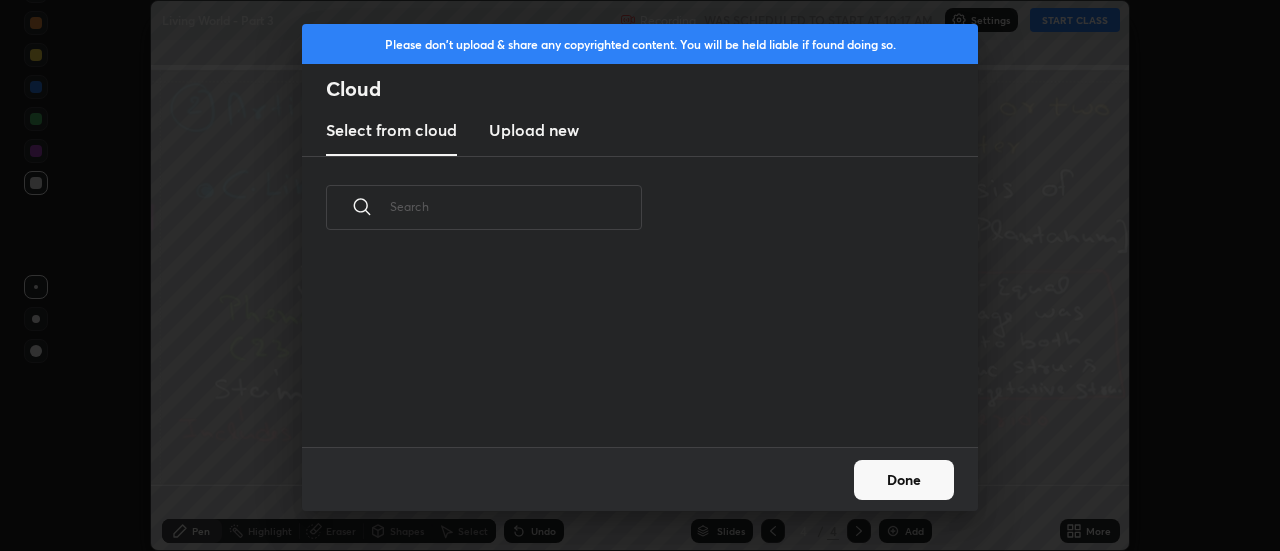 scroll, scrollTop: 7, scrollLeft: 11, axis: both 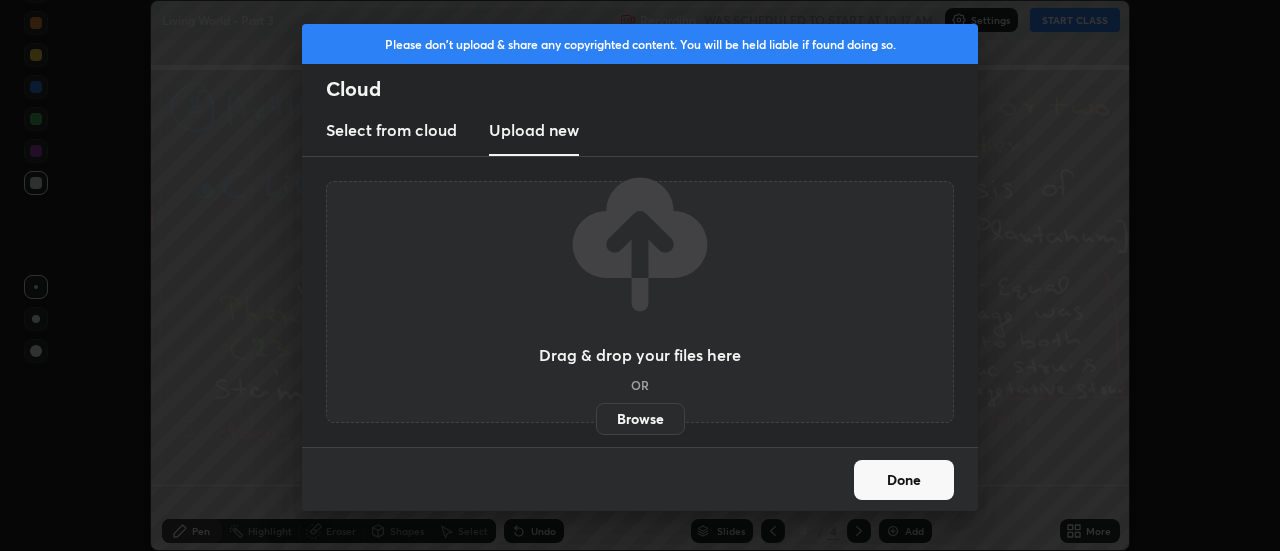 click on "Browse" at bounding box center [640, 419] 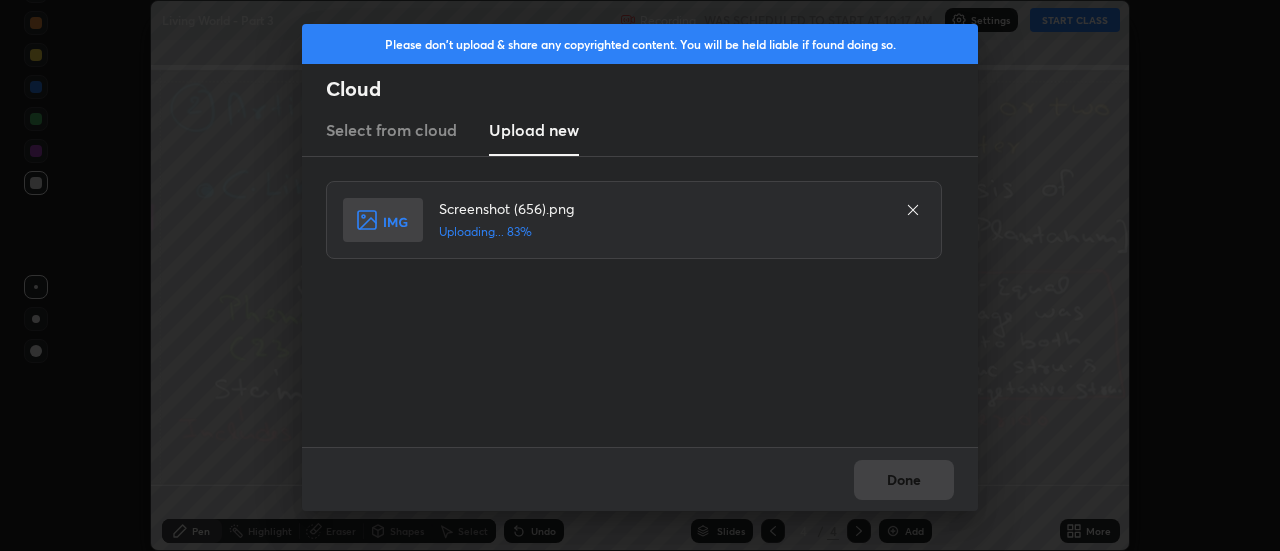 click on "Done" at bounding box center (640, 479) 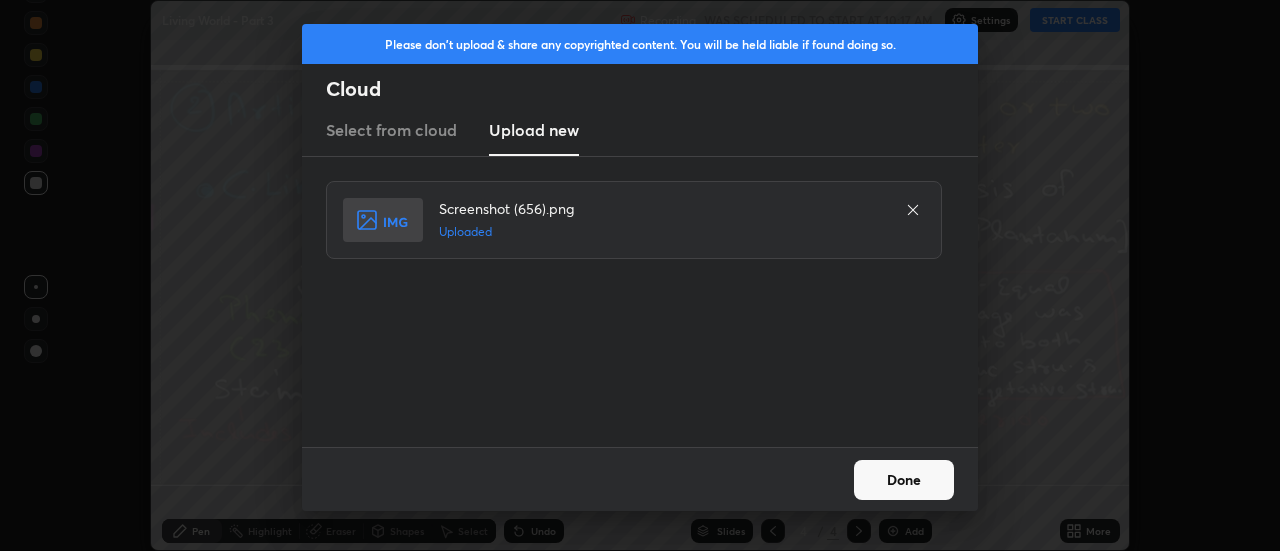 click on "Done" at bounding box center [904, 480] 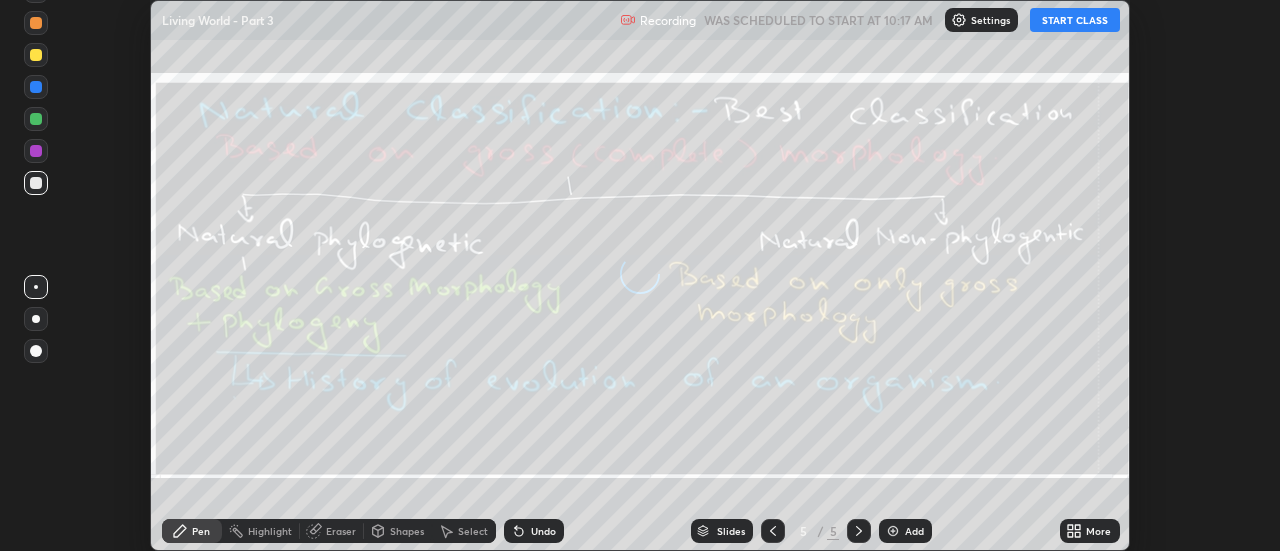 click on "More" at bounding box center [1090, 531] 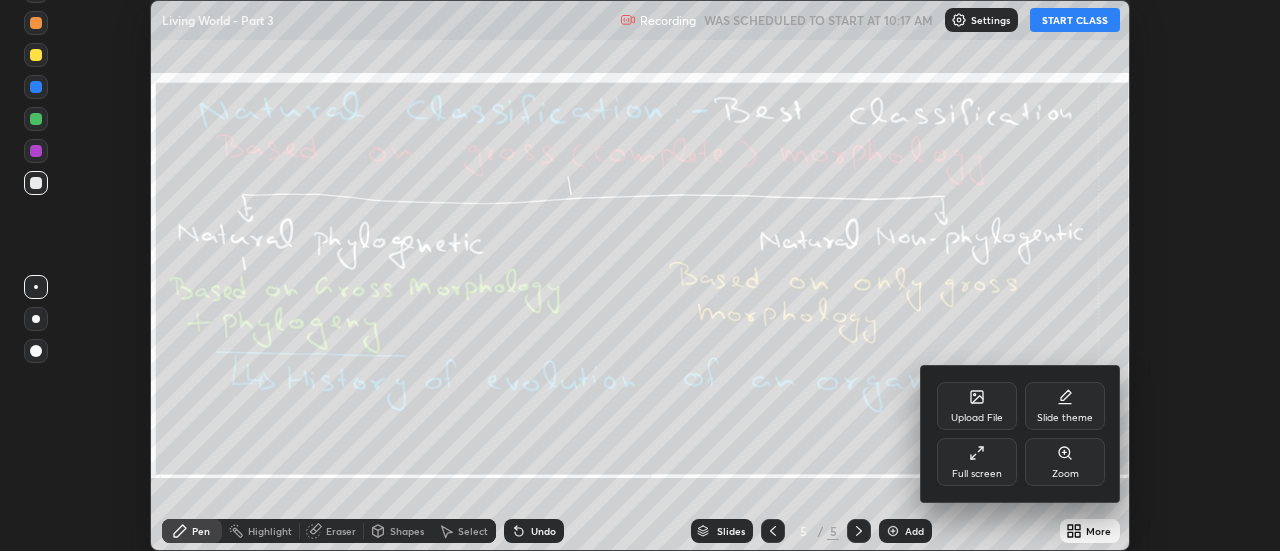 click on "Upload File" at bounding box center [977, 406] 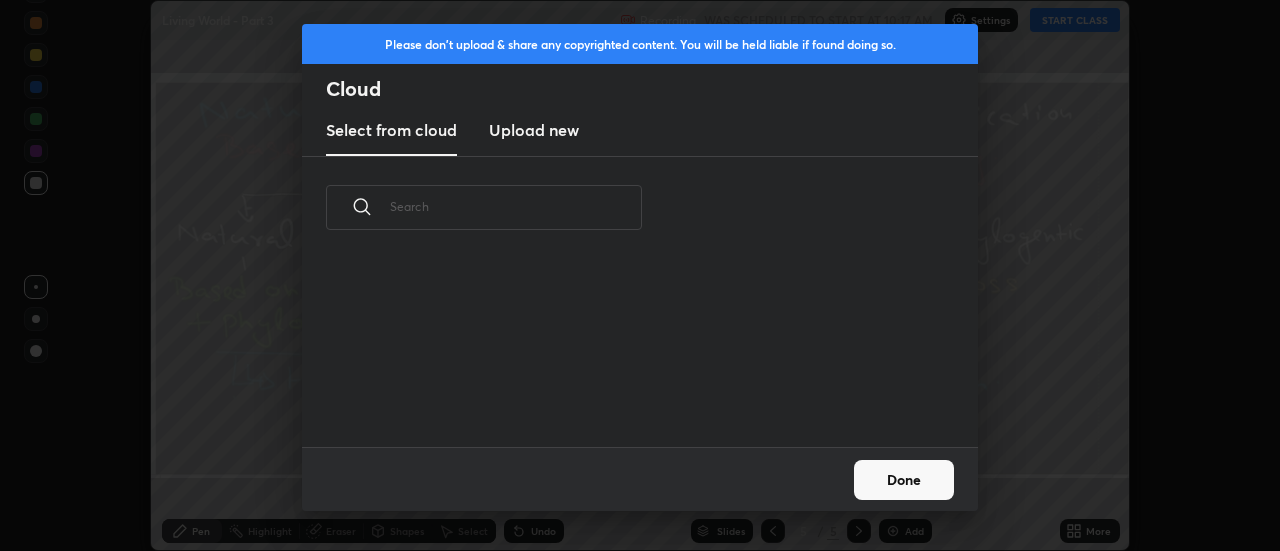 scroll, scrollTop: 7, scrollLeft: 11, axis: both 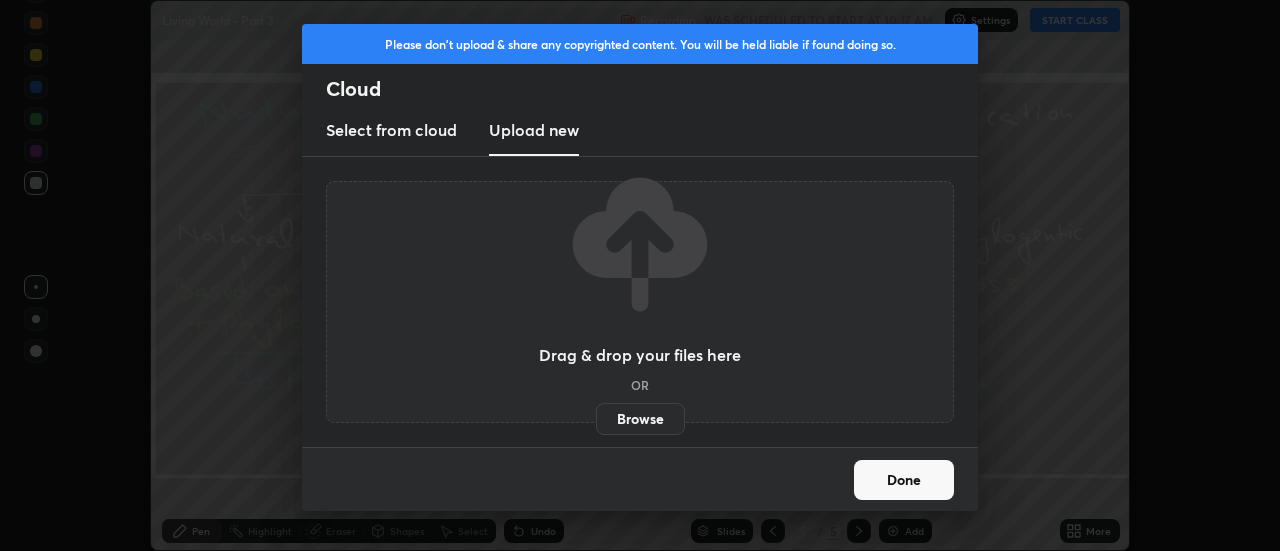 click on "Browse" at bounding box center [640, 419] 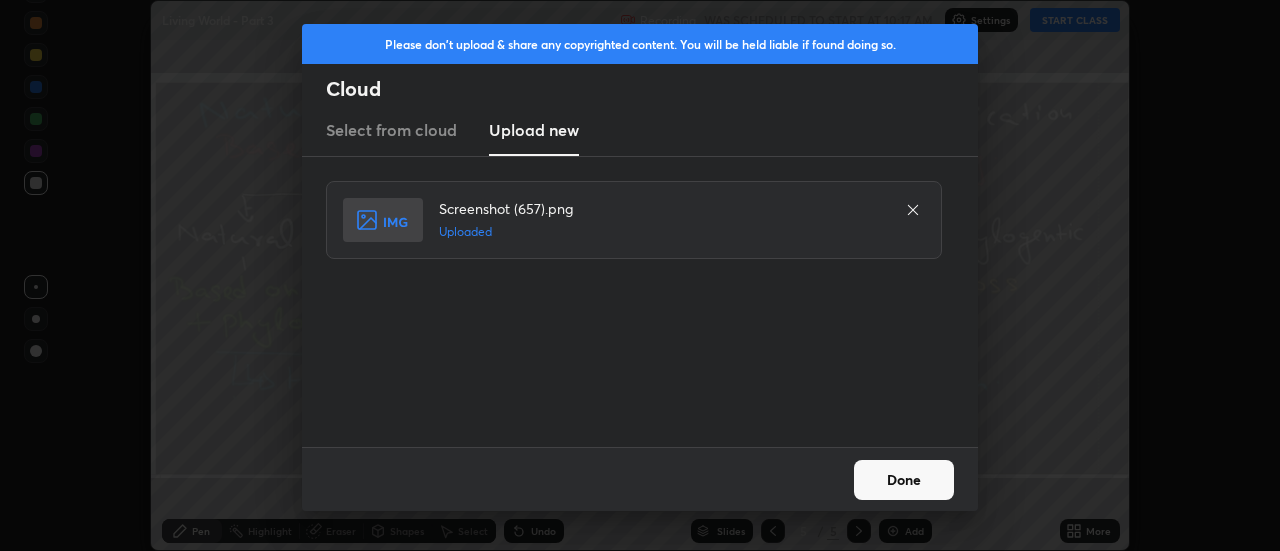 click on "Done" at bounding box center [904, 480] 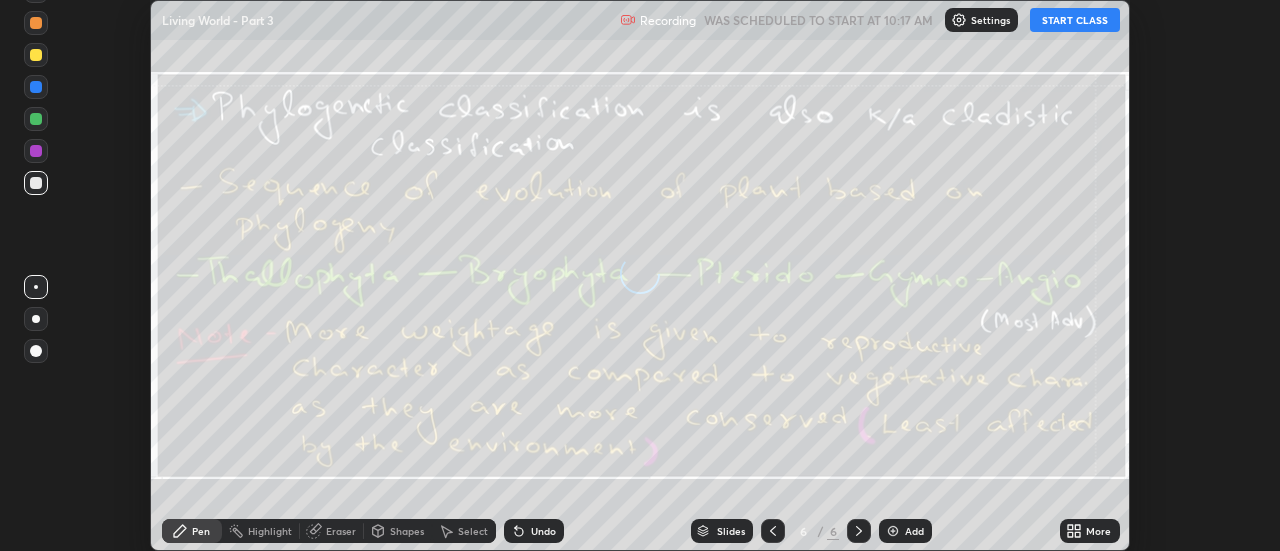click on "More" at bounding box center [1098, 531] 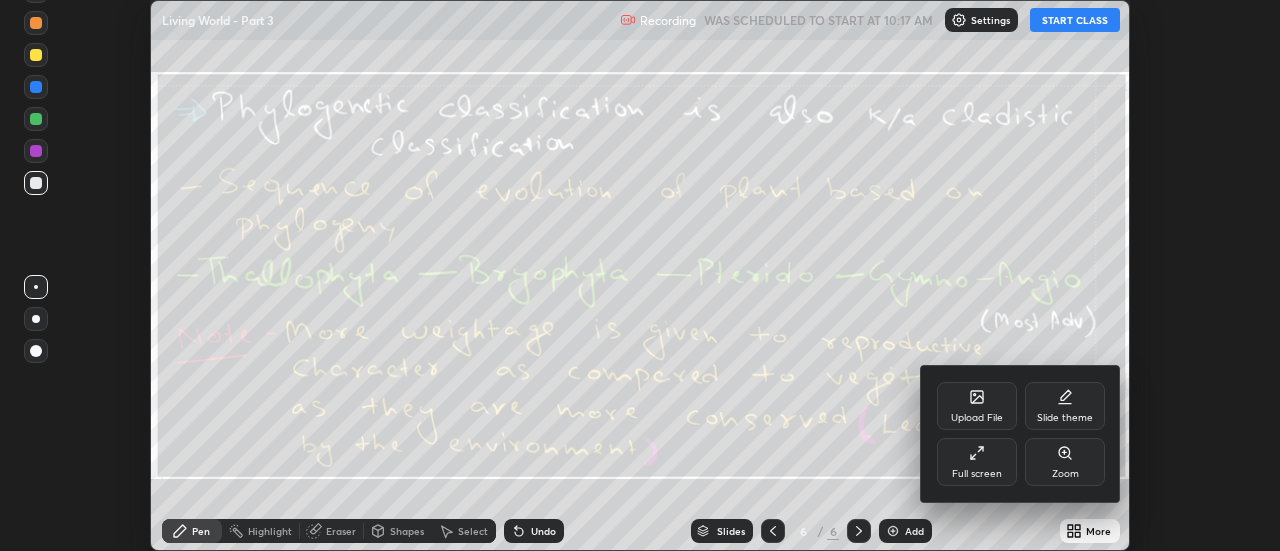 click on "Upload File" at bounding box center [977, 406] 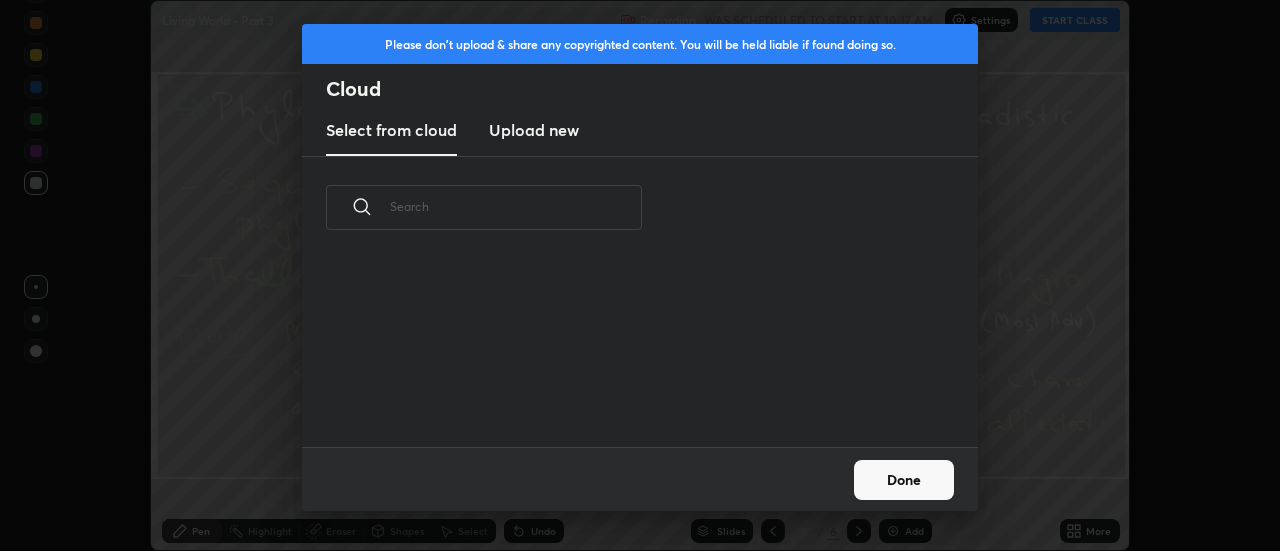 scroll, scrollTop: 7, scrollLeft: 11, axis: both 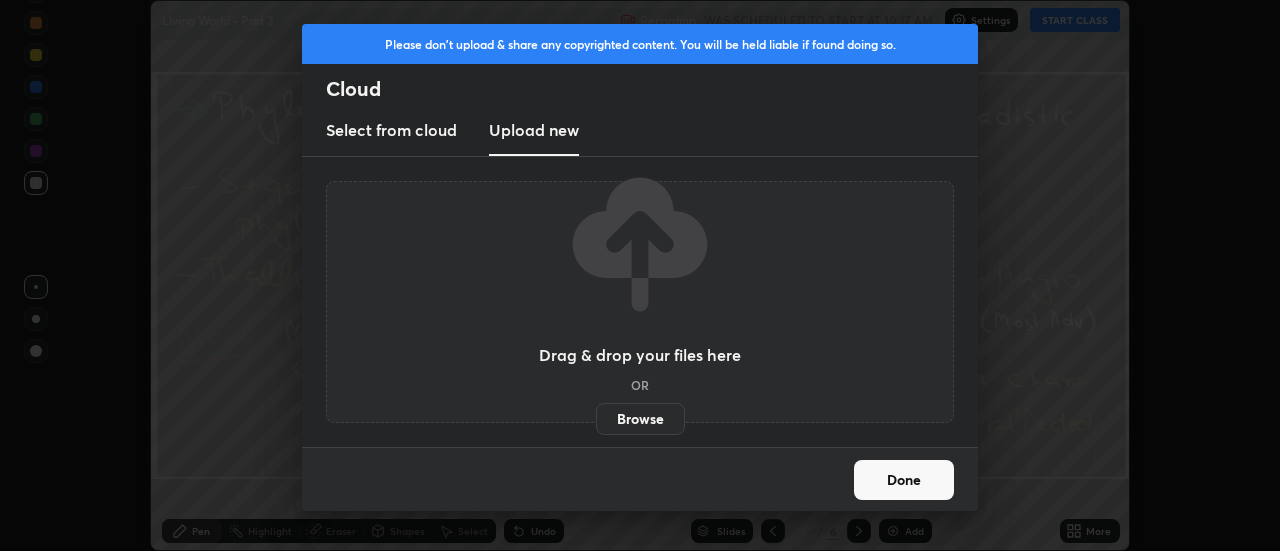 click on "Browse" at bounding box center (640, 419) 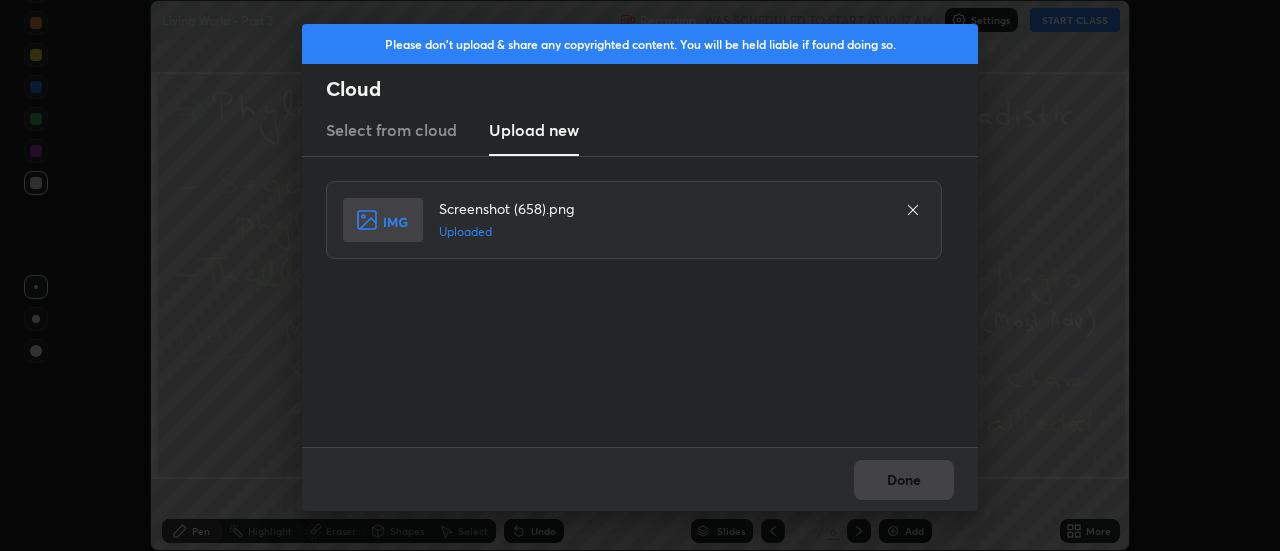 click on "Done" at bounding box center [904, 480] 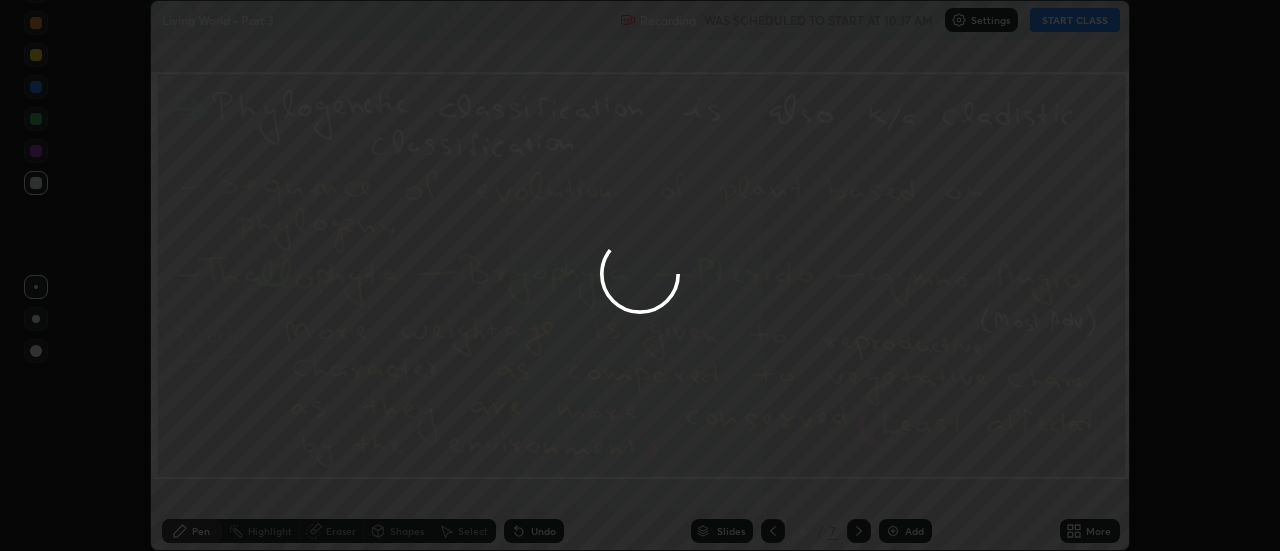 click at bounding box center [640, 275] 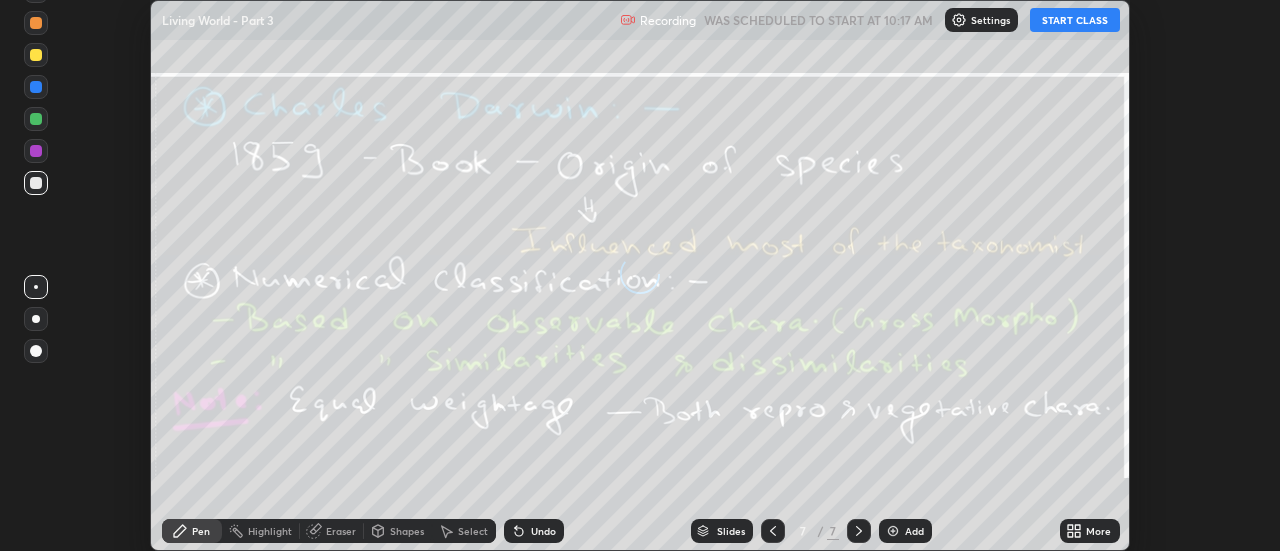 click on "More" at bounding box center (1098, 531) 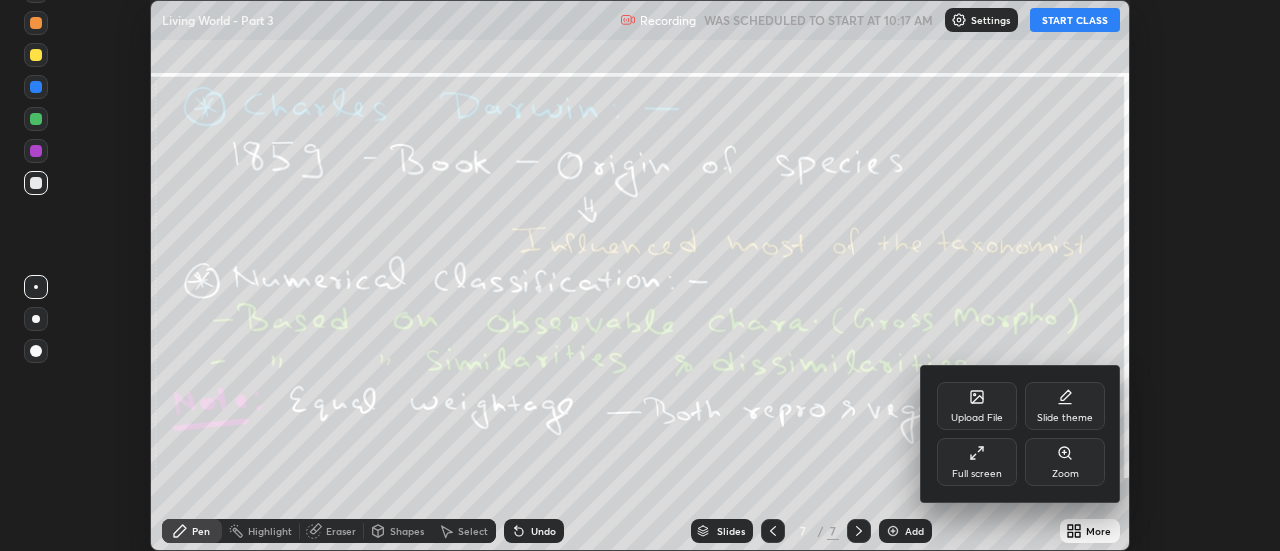 click on "Upload File" at bounding box center [977, 406] 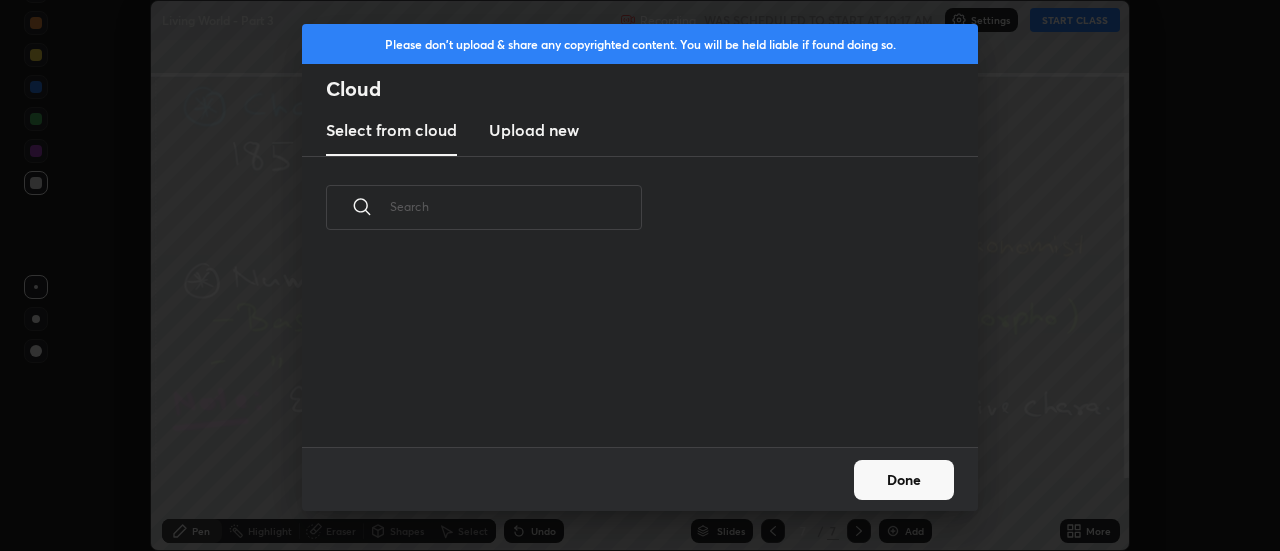 scroll, scrollTop: 7, scrollLeft: 11, axis: both 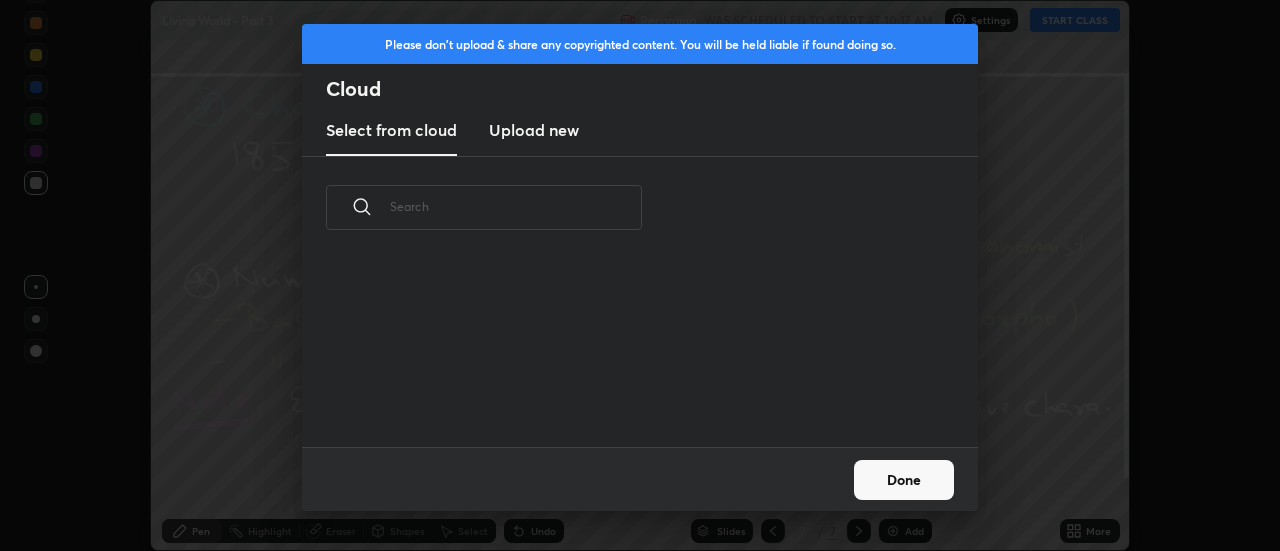 click on "Upload new" at bounding box center [534, 130] 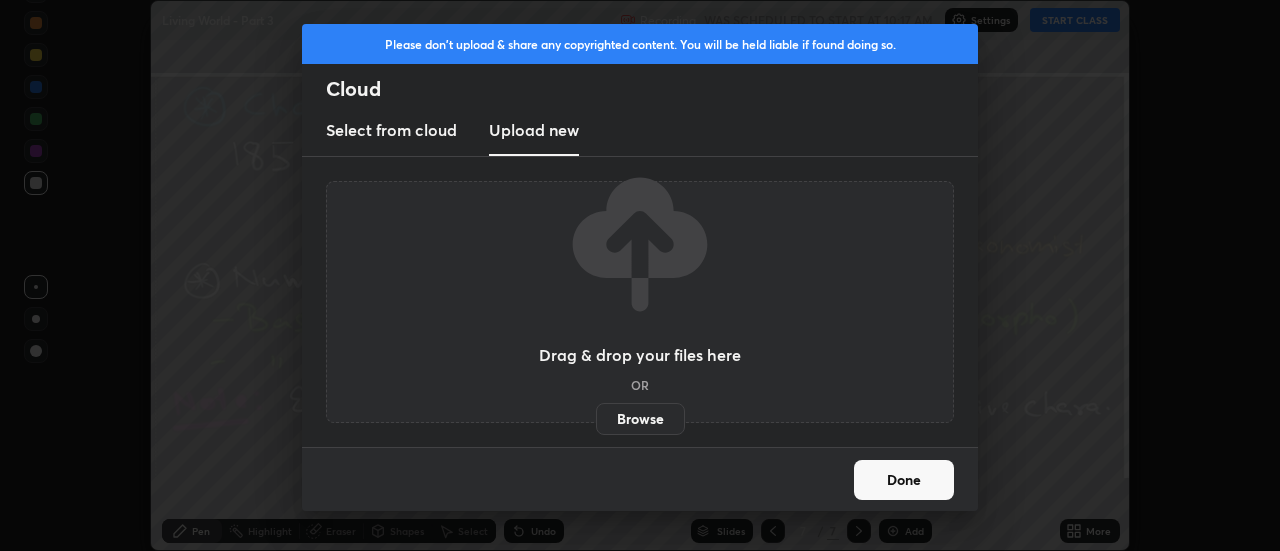 click on "Browse" at bounding box center [640, 419] 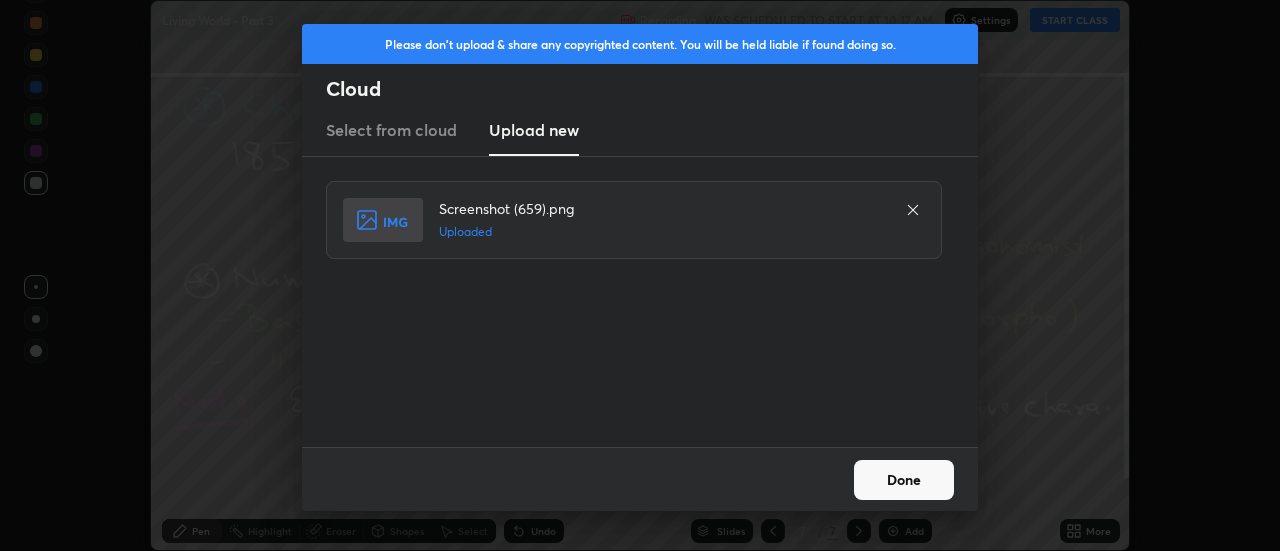 click on "Done" at bounding box center (904, 480) 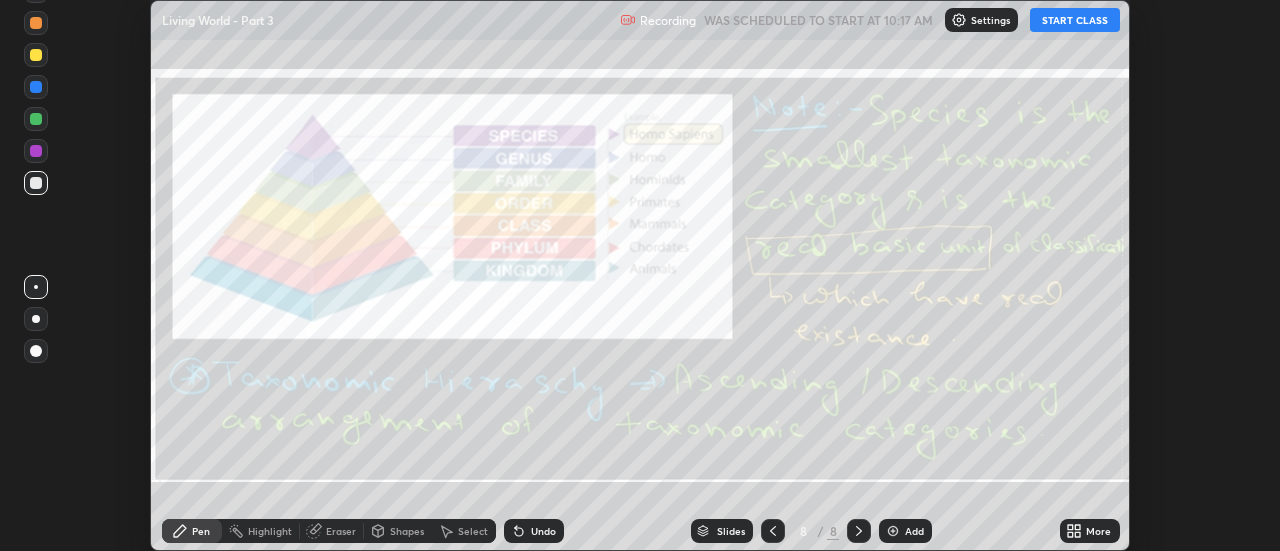 click on "More" at bounding box center [1098, 531] 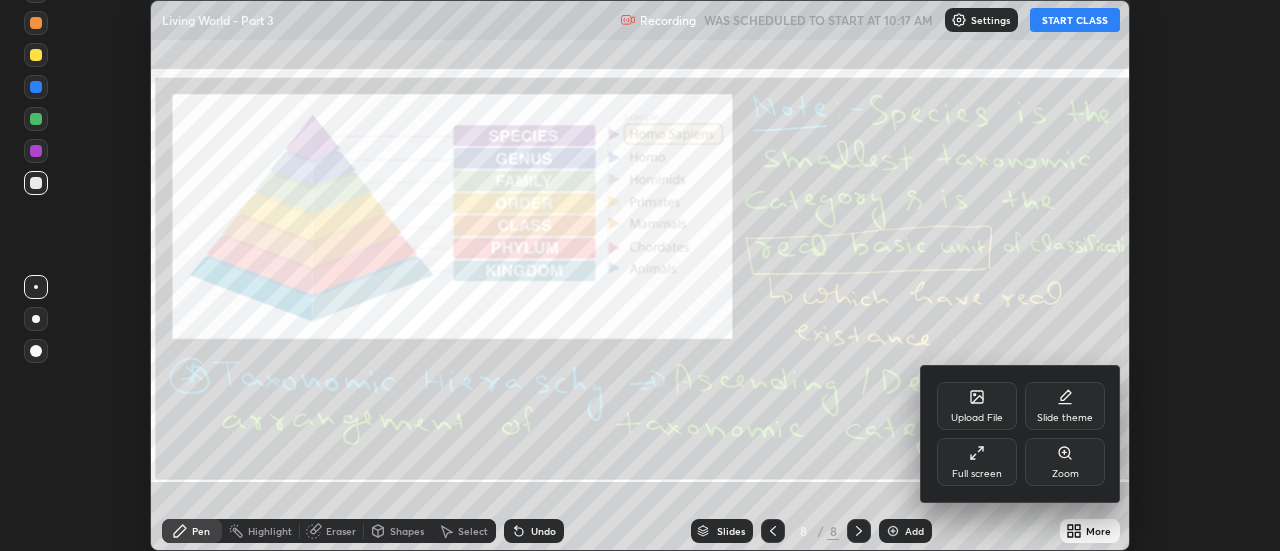 click on "Upload File" at bounding box center (977, 406) 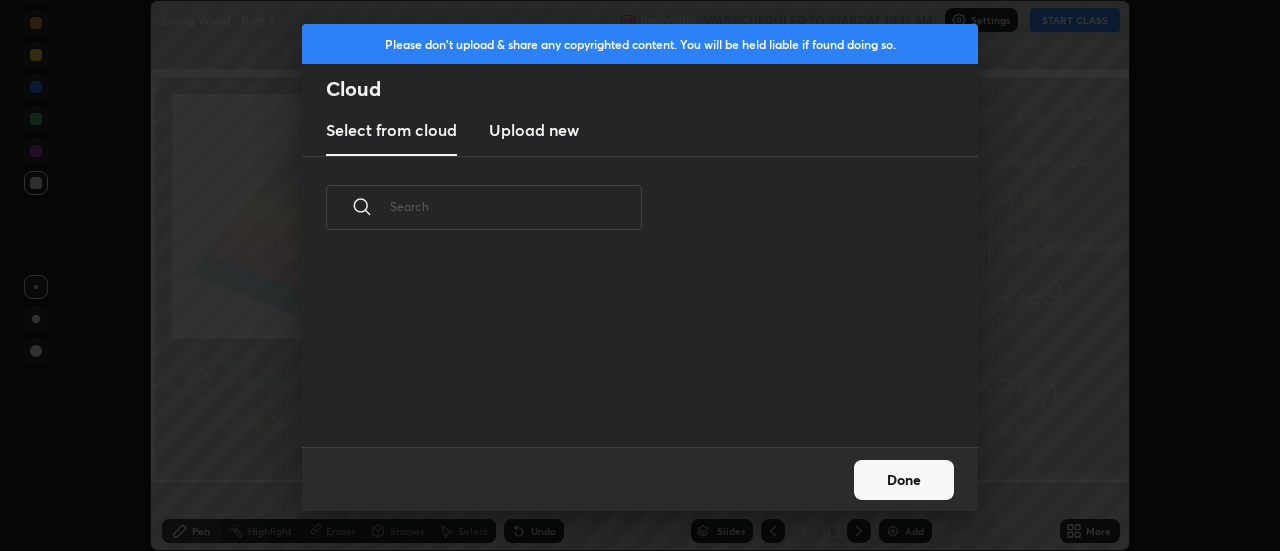 scroll, scrollTop: 7, scrollLeft: 11, axis: both 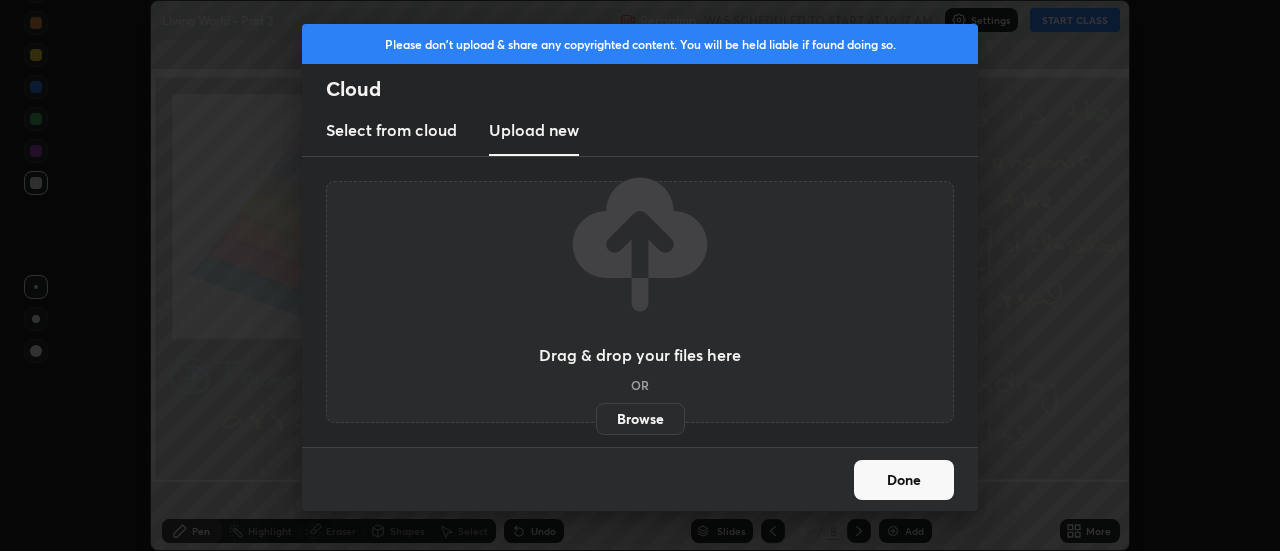 click on "Browse" at bounding box center (640, 419) 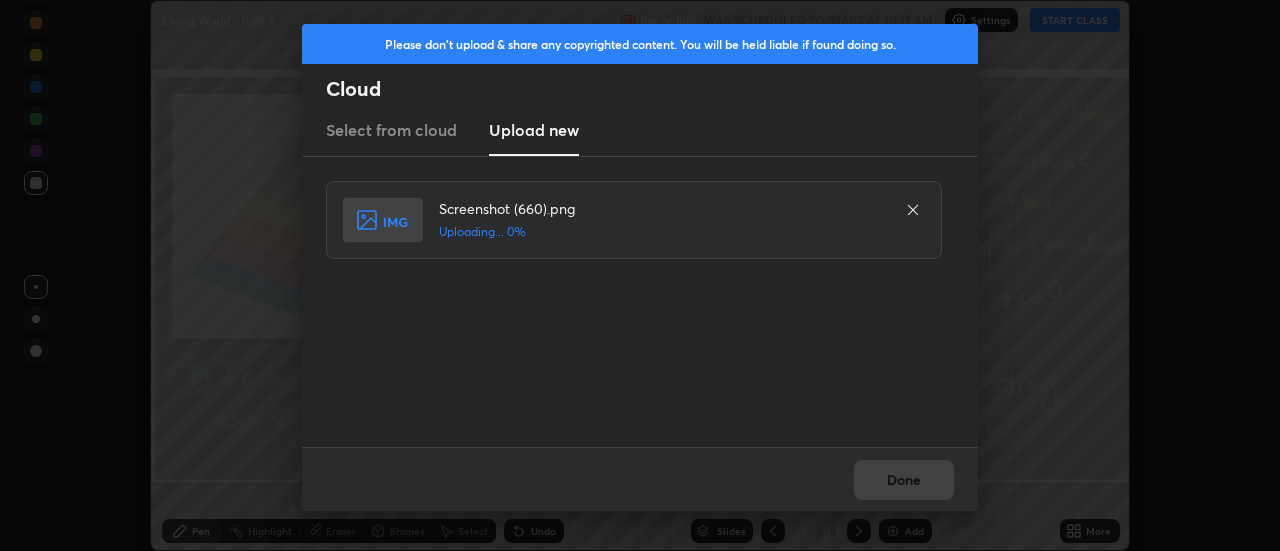 click on "Done" at bounding box center (640, 479) 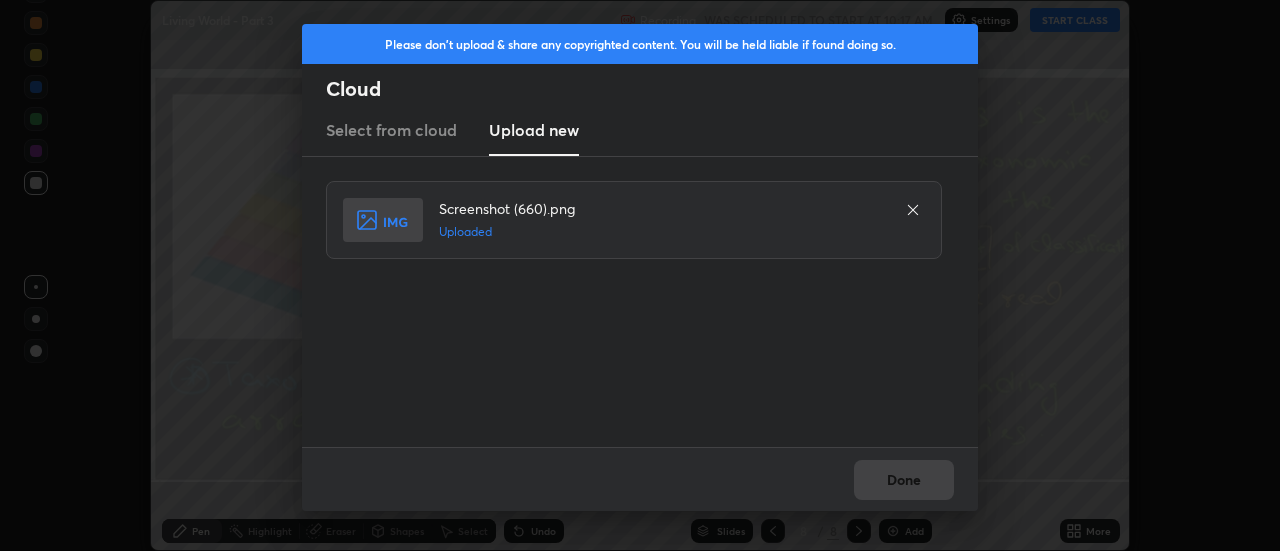 click on "Done" at bounding box center [904, 480] 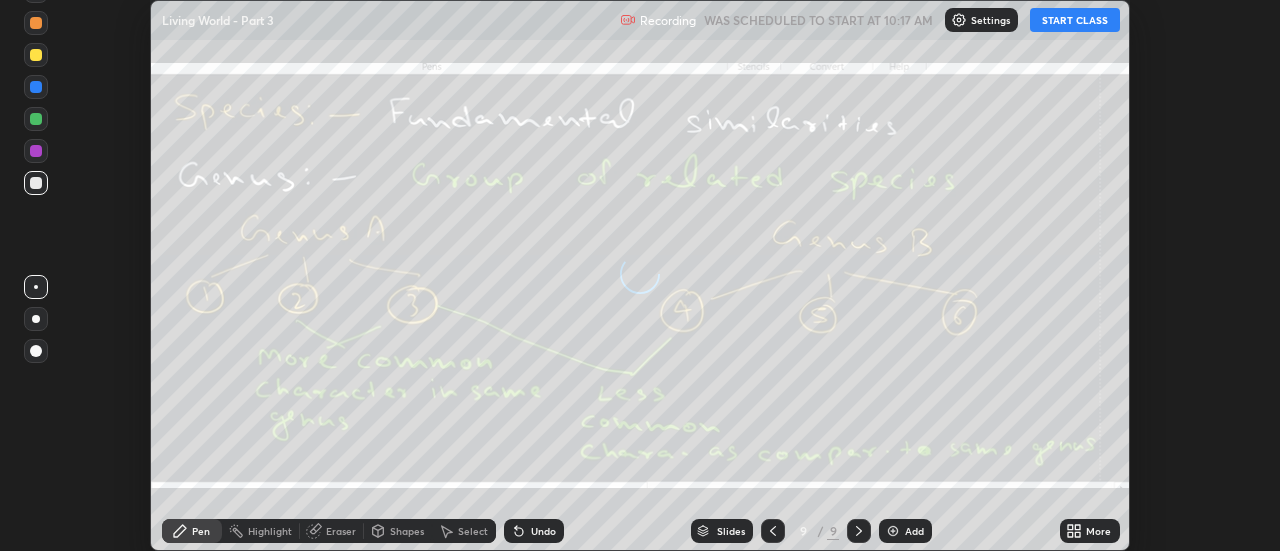 click on "More" at bounding box center (1098, 531) 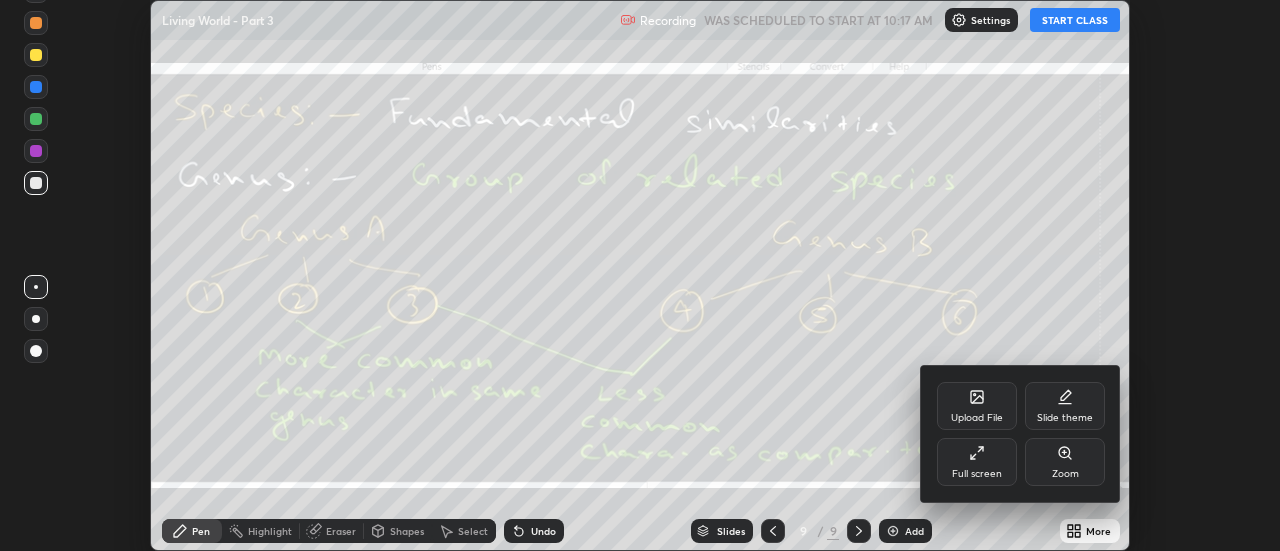 click on "Upload File" at bounding box center [977, 406] 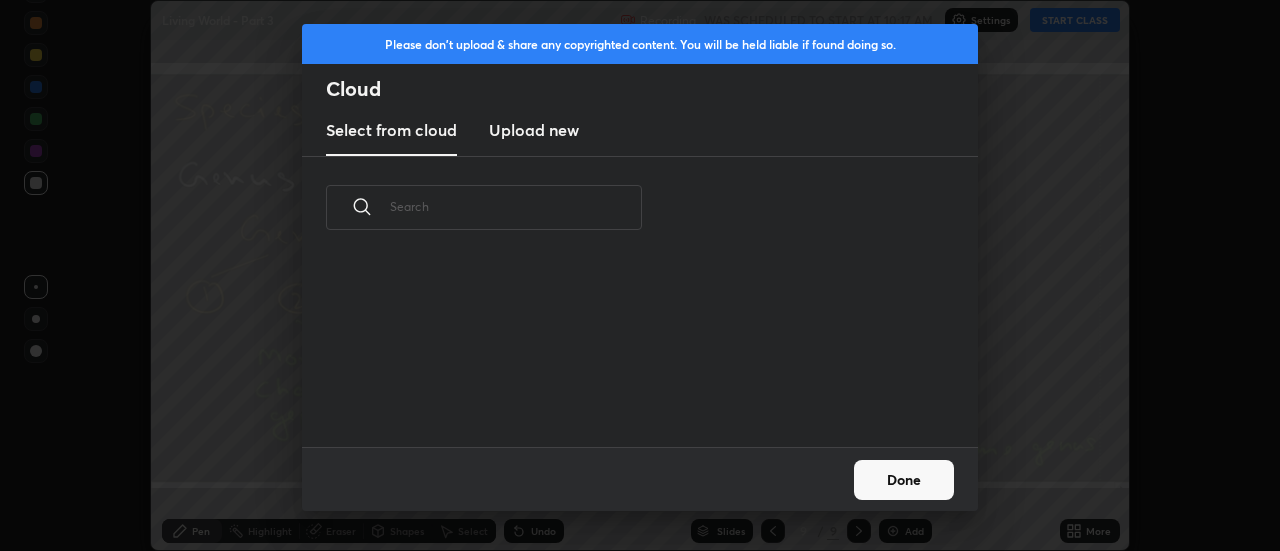 scroll, scrollTop: 7, scrollLeft: 11, axis: both 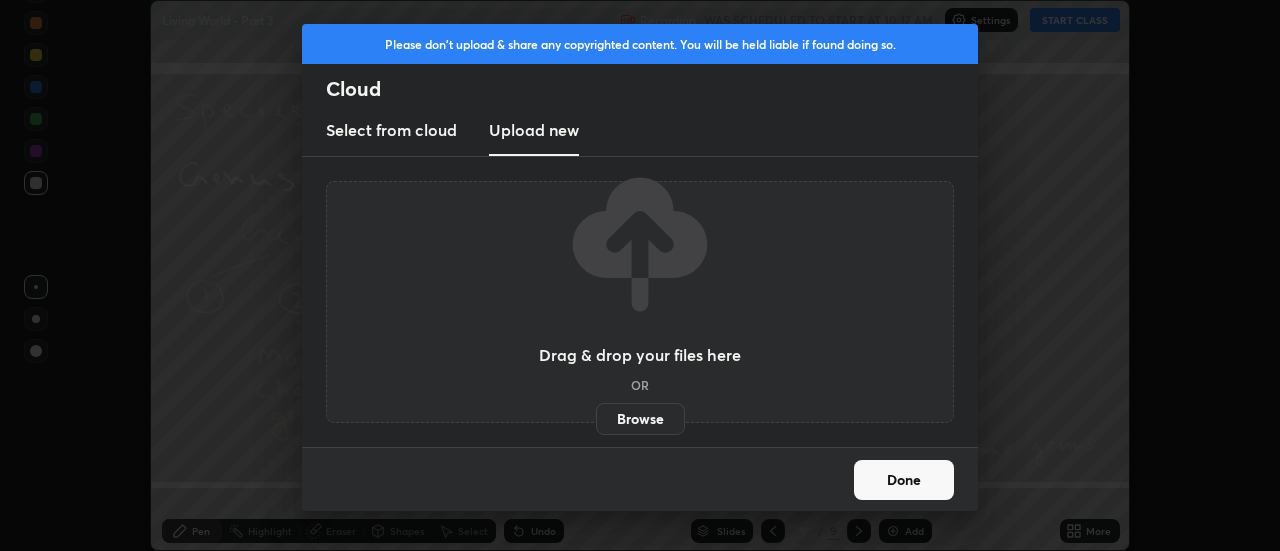 click on "Browse" at bounding box center [640, 419] 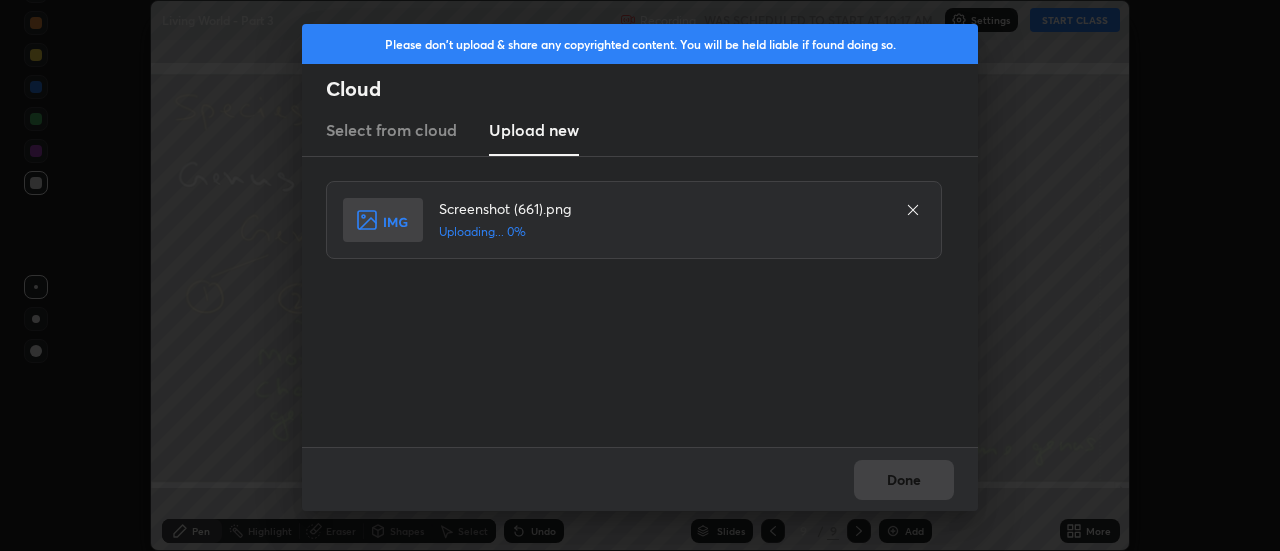 click on "Done" at bounding box center [640, 479] 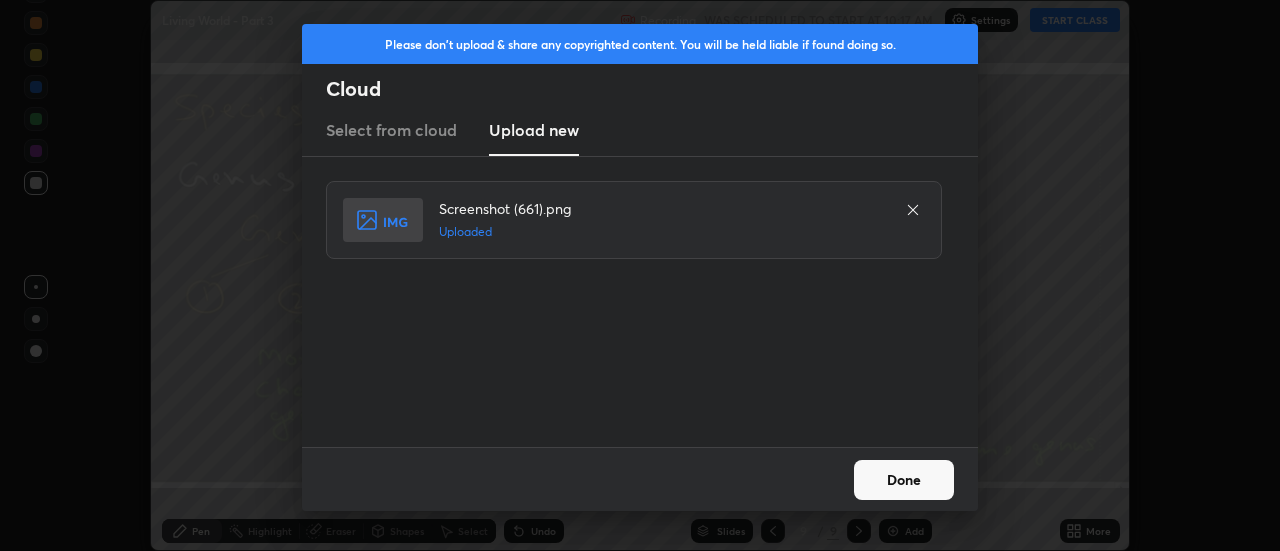click on "Done" at bounding box center [904, 480] 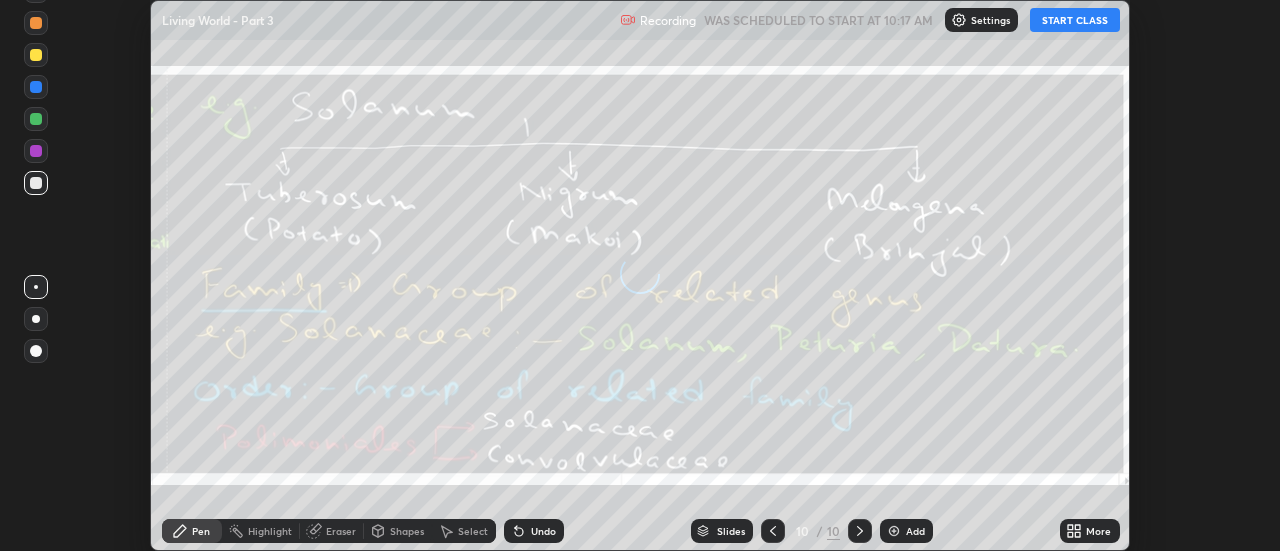 click on "More" at bounding box center (1098, 531) 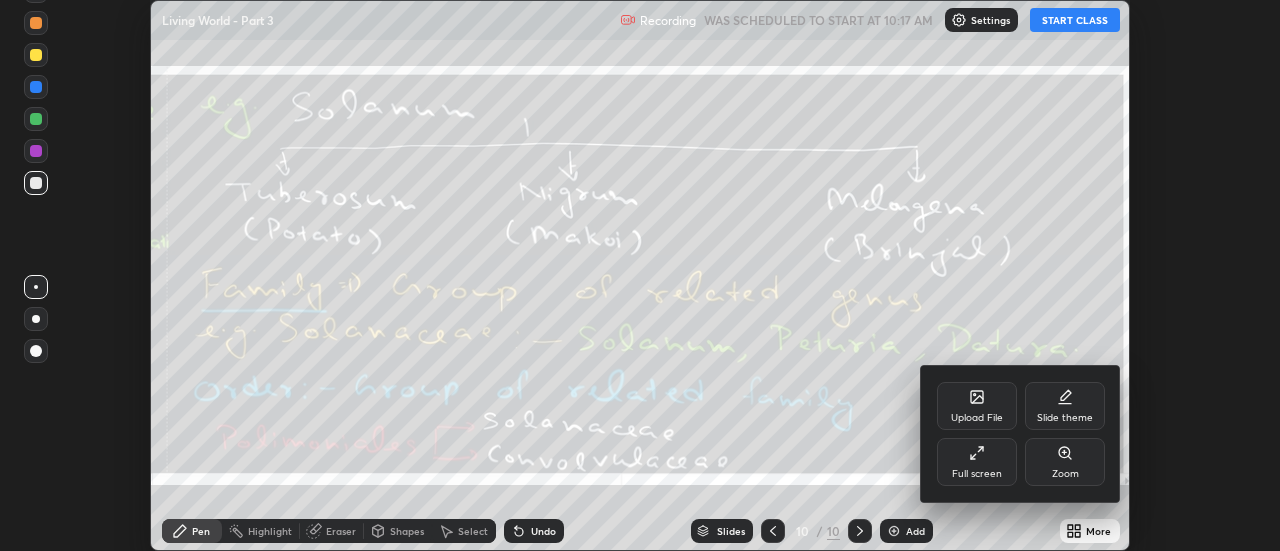 click on "Upload File" at bounding box center (977, 406) 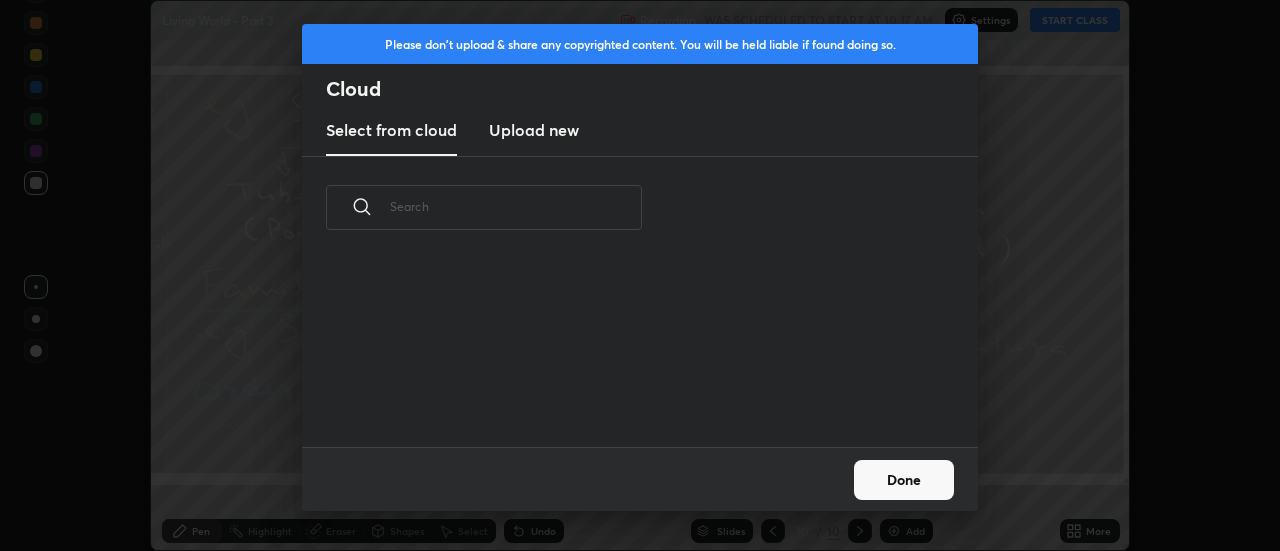 click on "Upload new" at bounding box center (534, 130) 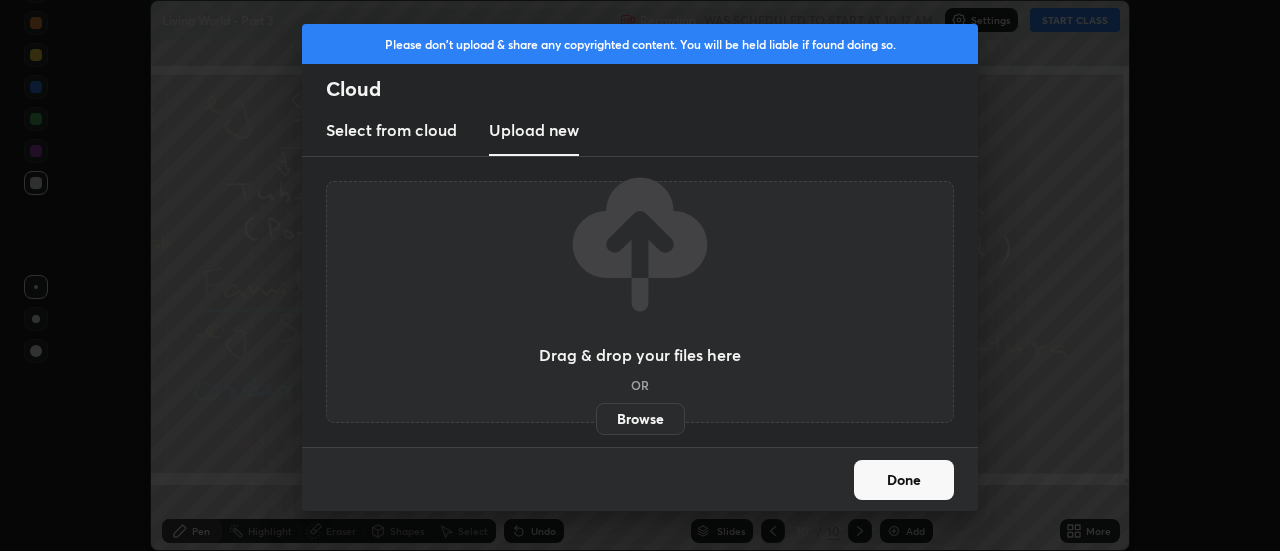 click on "Browse" at bounding box center (640, 419) 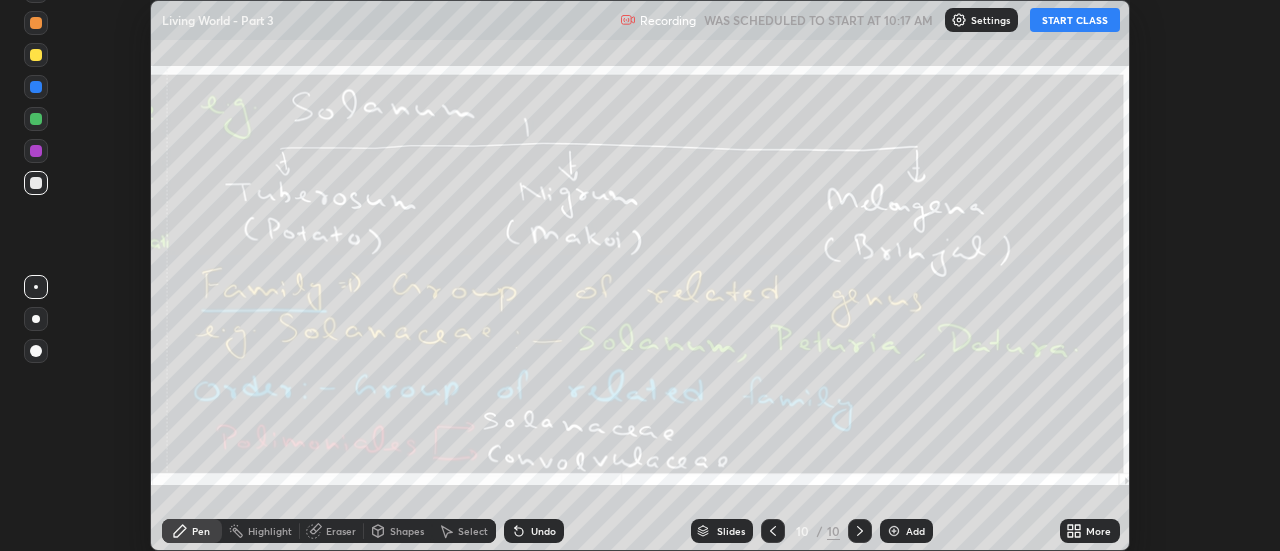 click 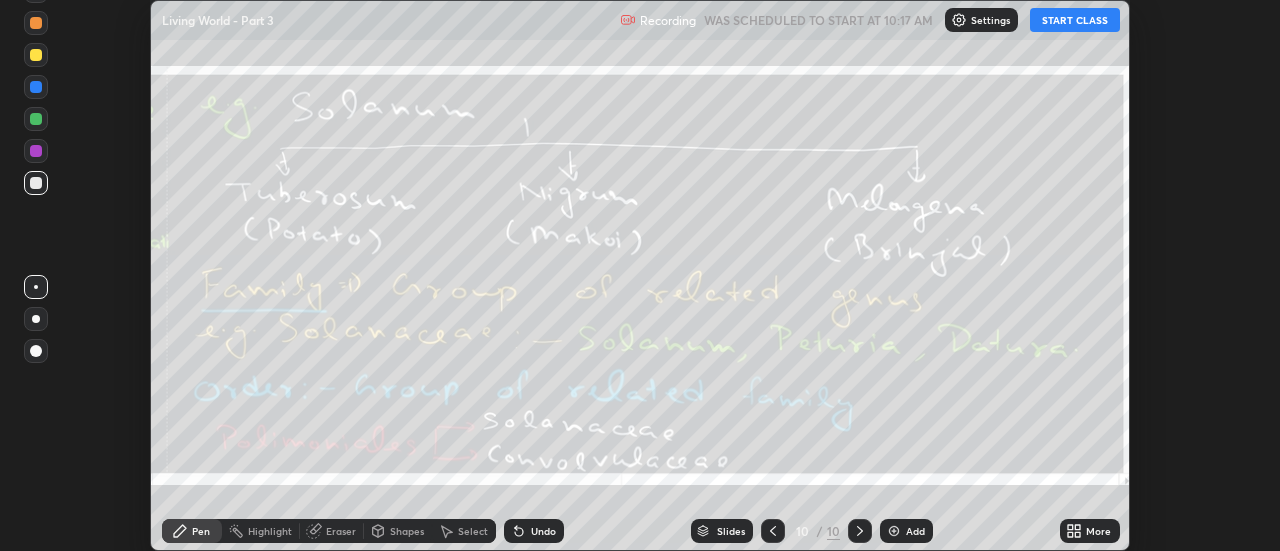 click 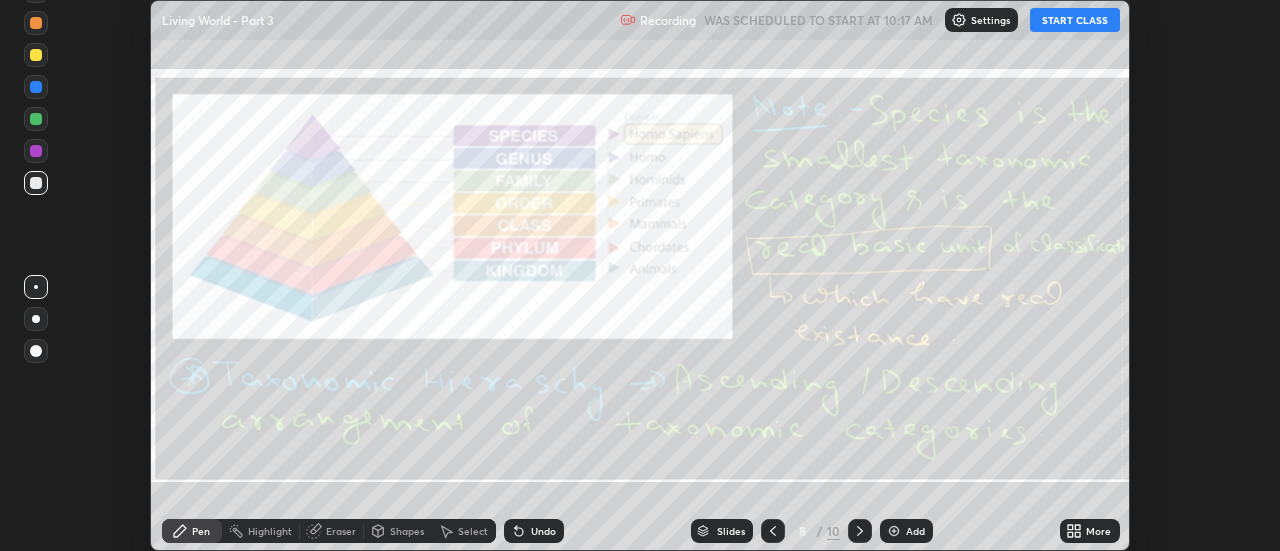 click 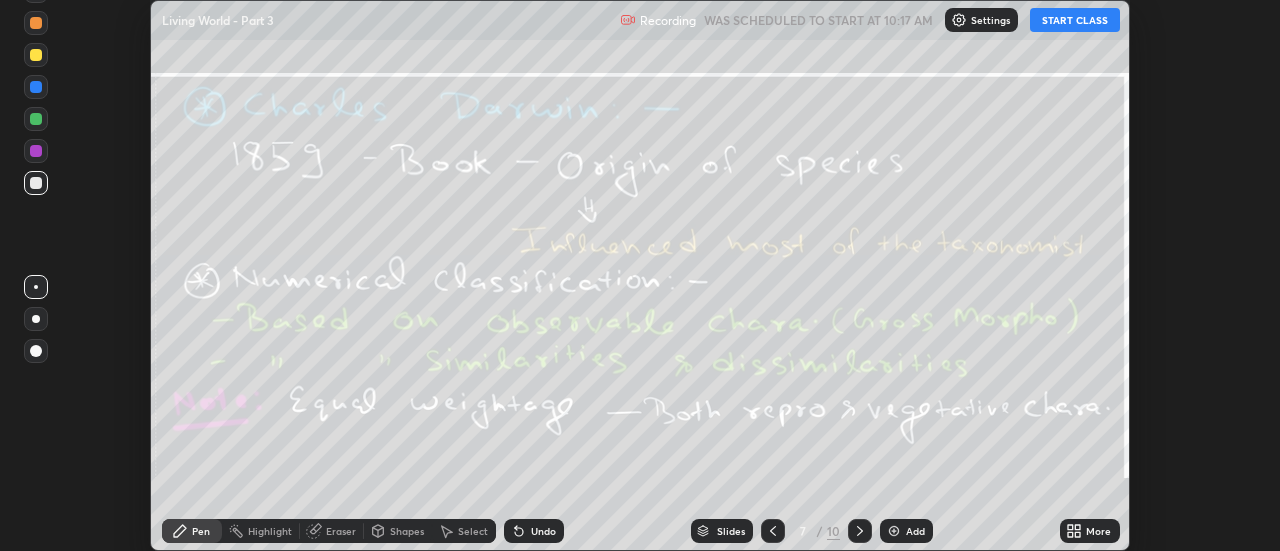 click 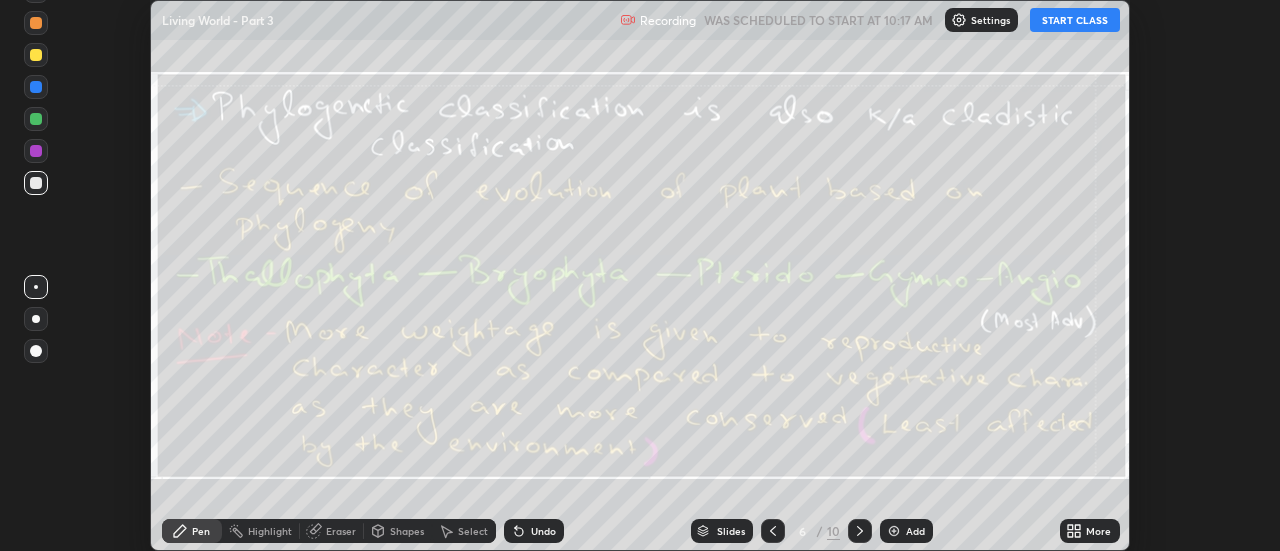 click 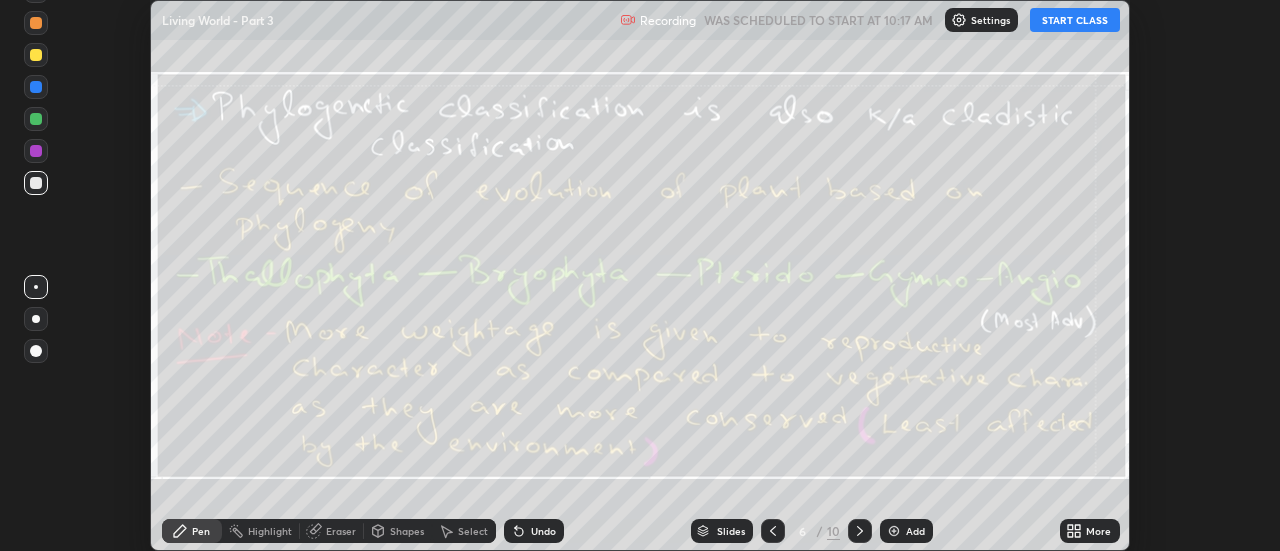 click 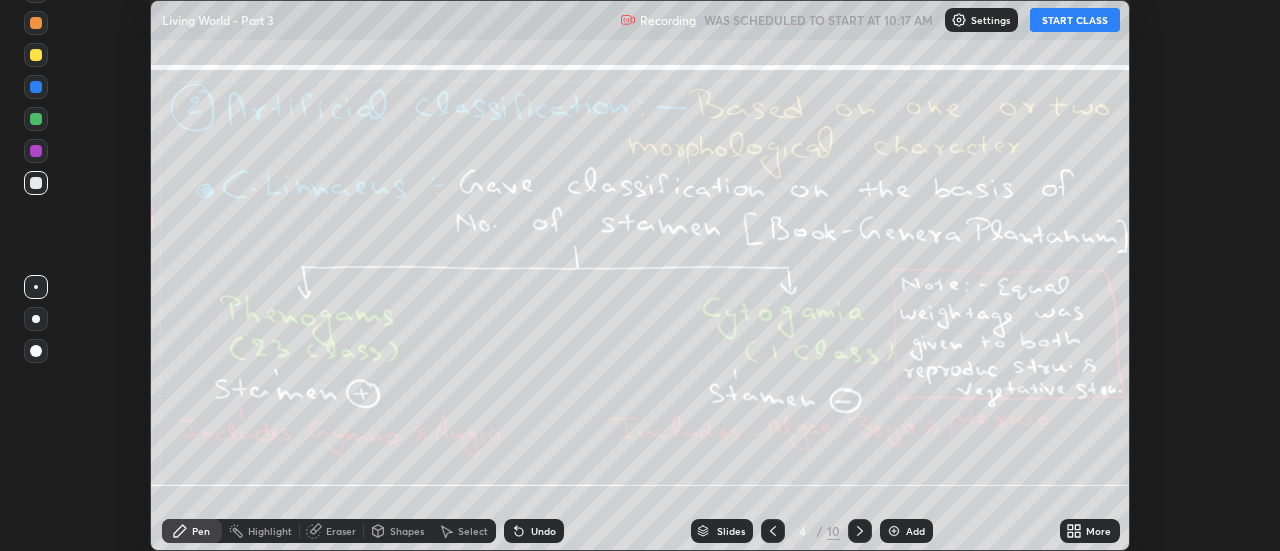 click 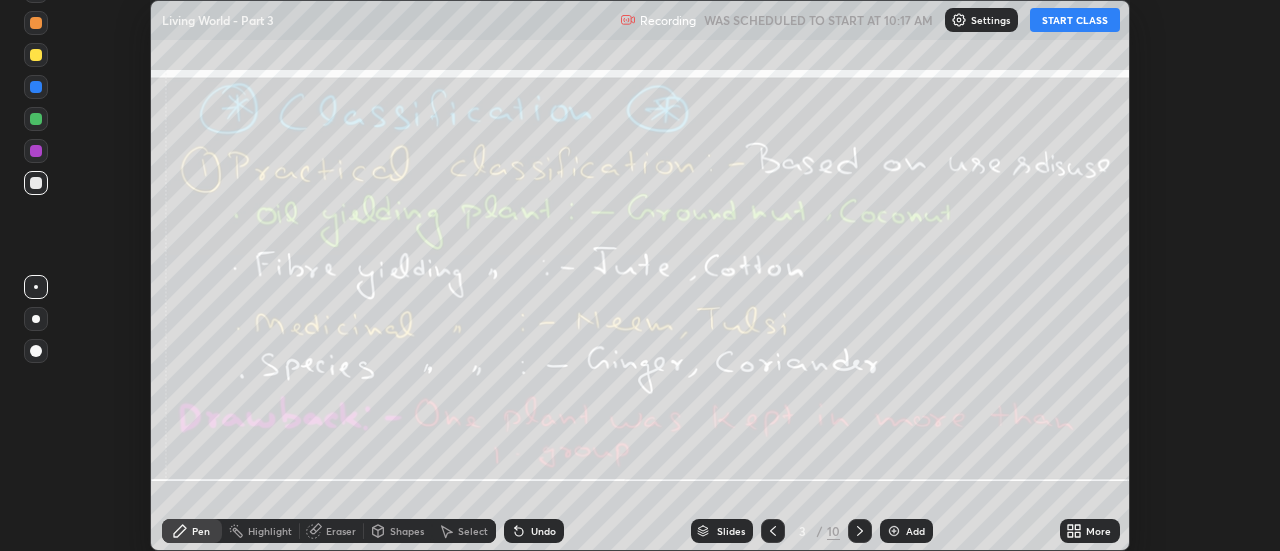 click 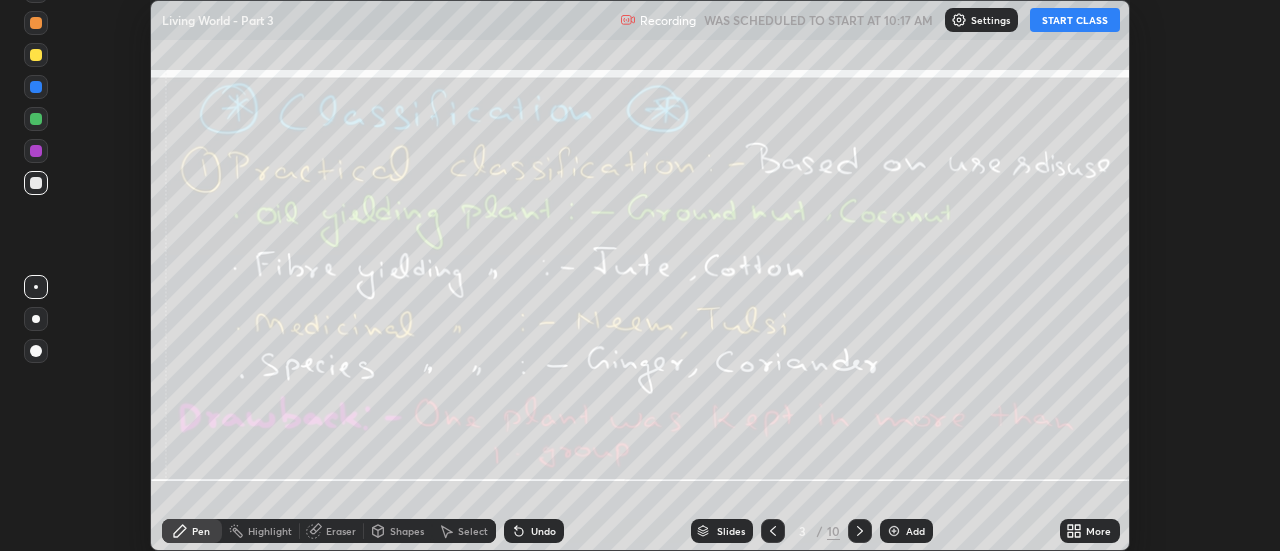 click 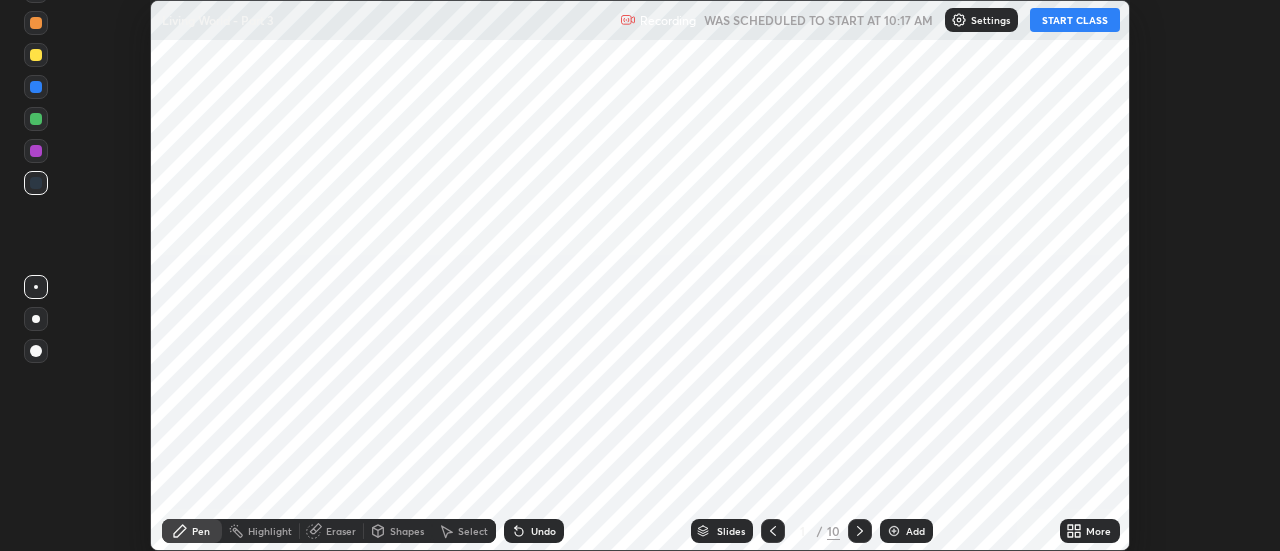 click 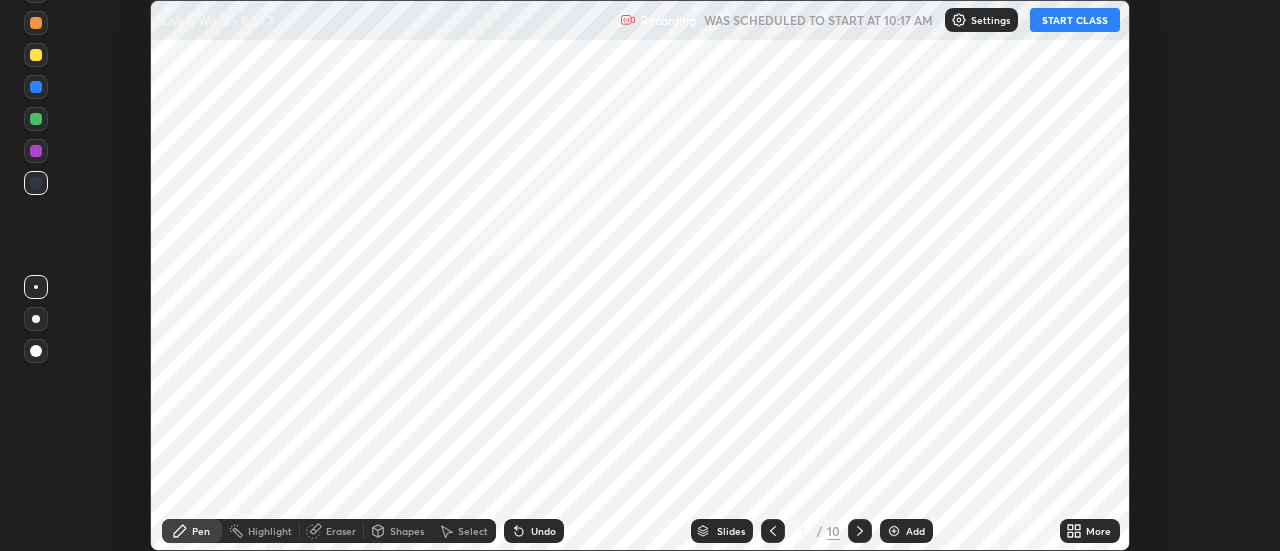click 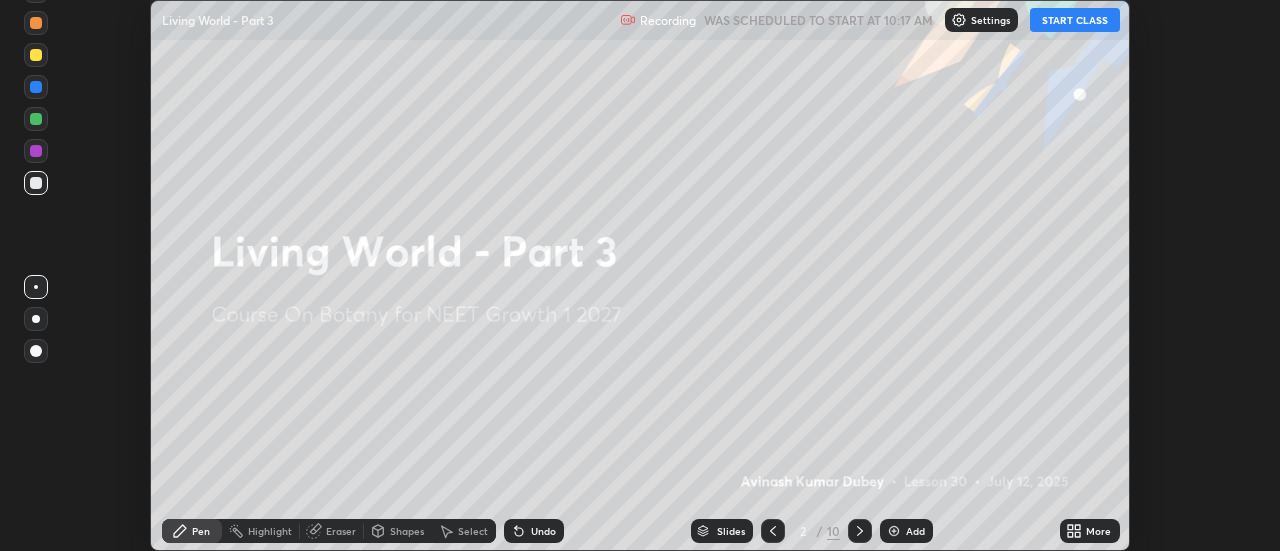 click on "More" at bounding box center (1090, 531) 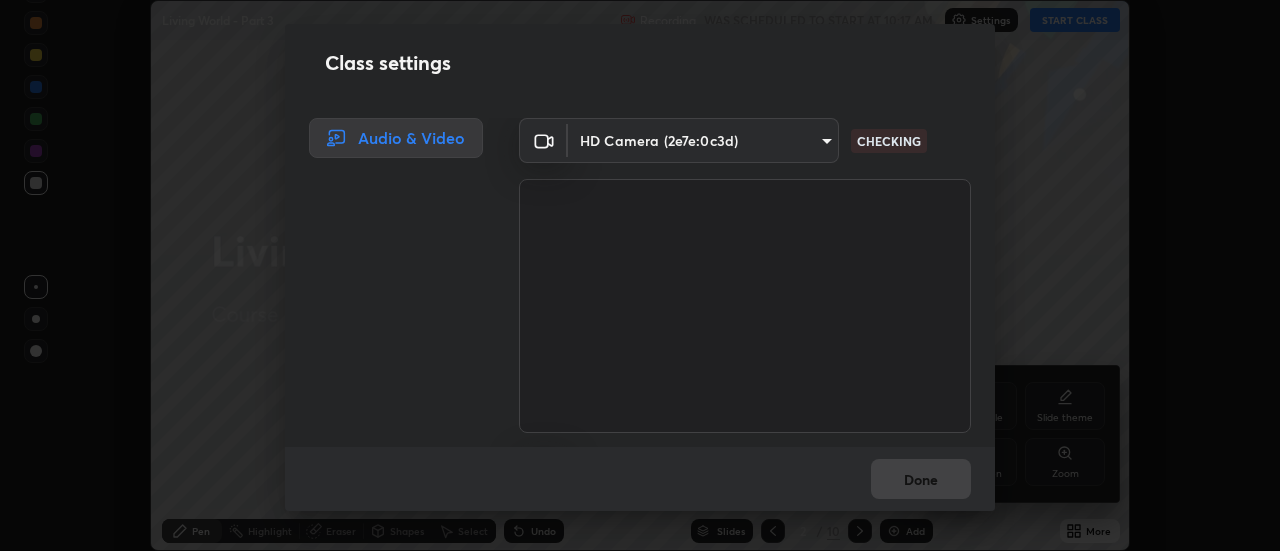 click on "Done" at bounding box center (640, 479) 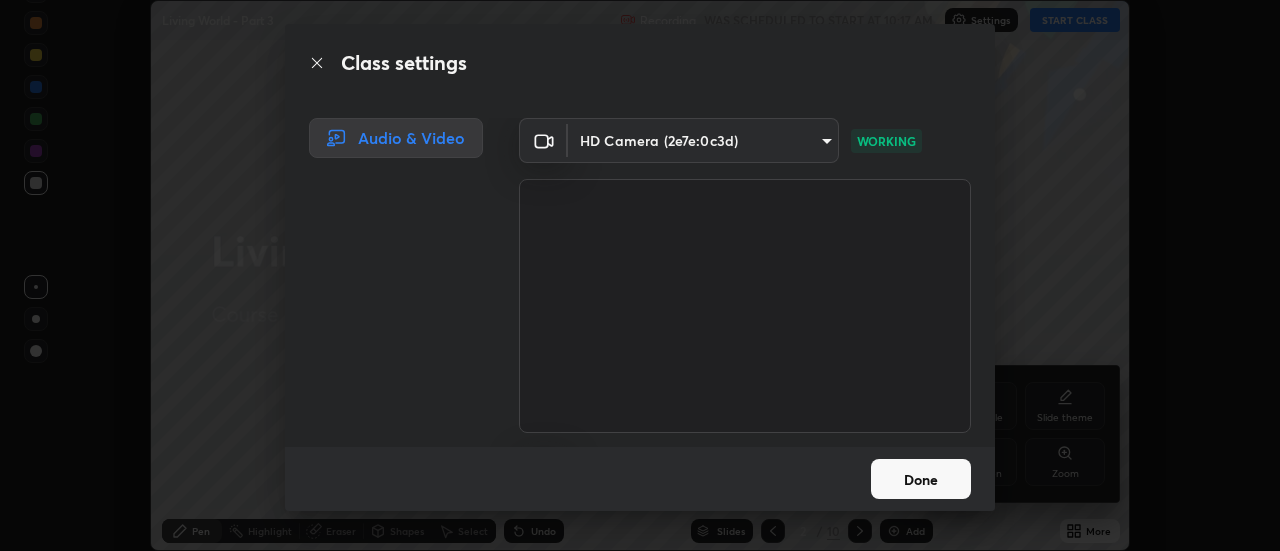 click on "Done" at bounding box center [921, 479] 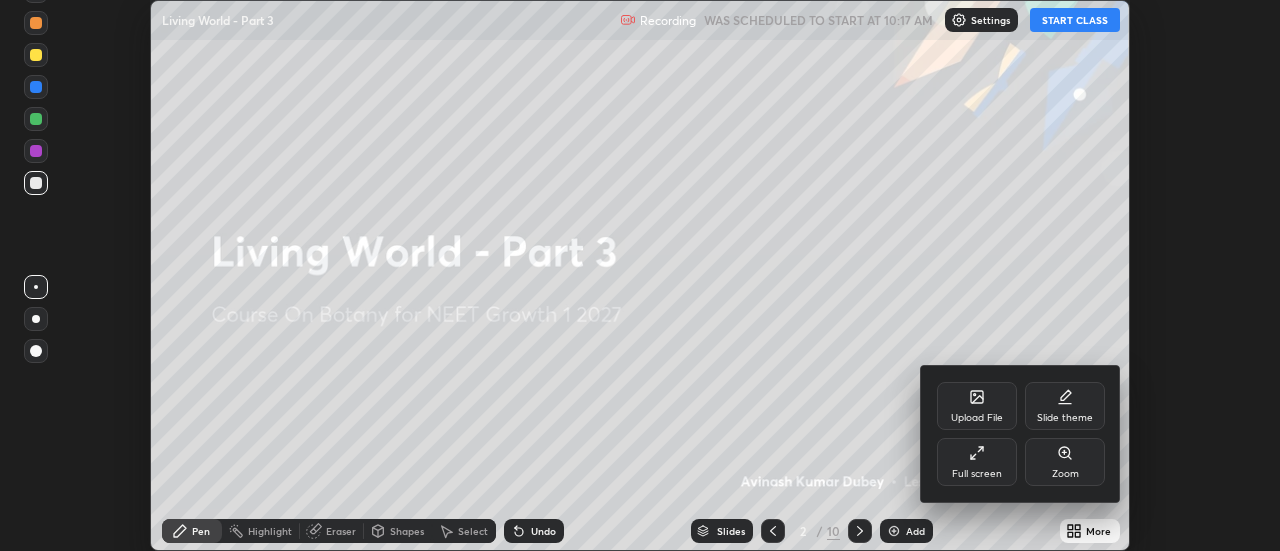 click at bounding box center (640, 275) 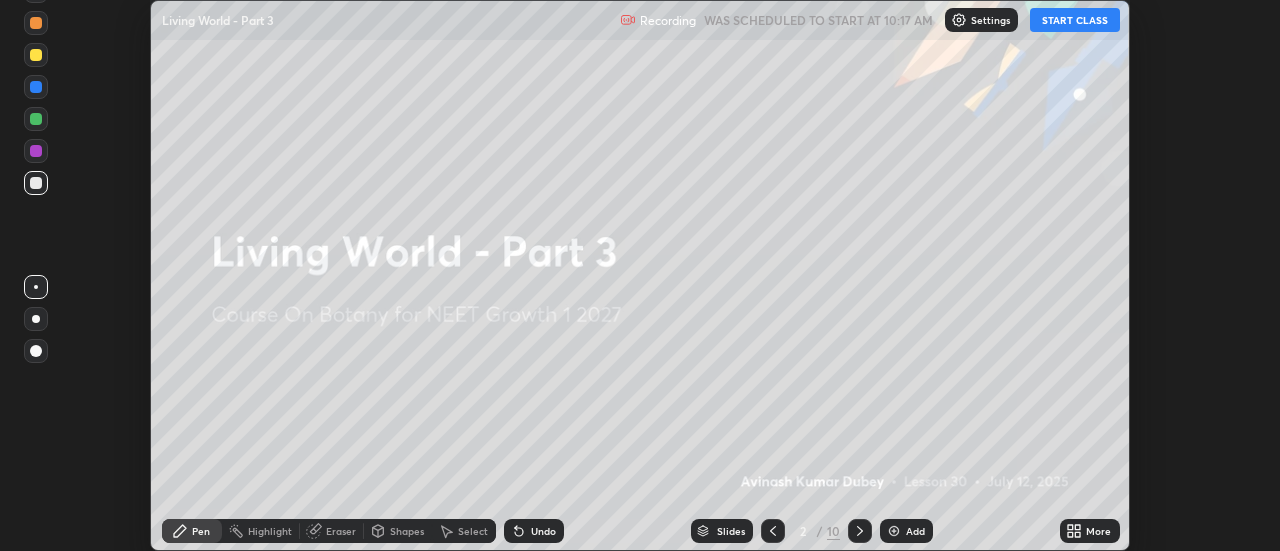 click 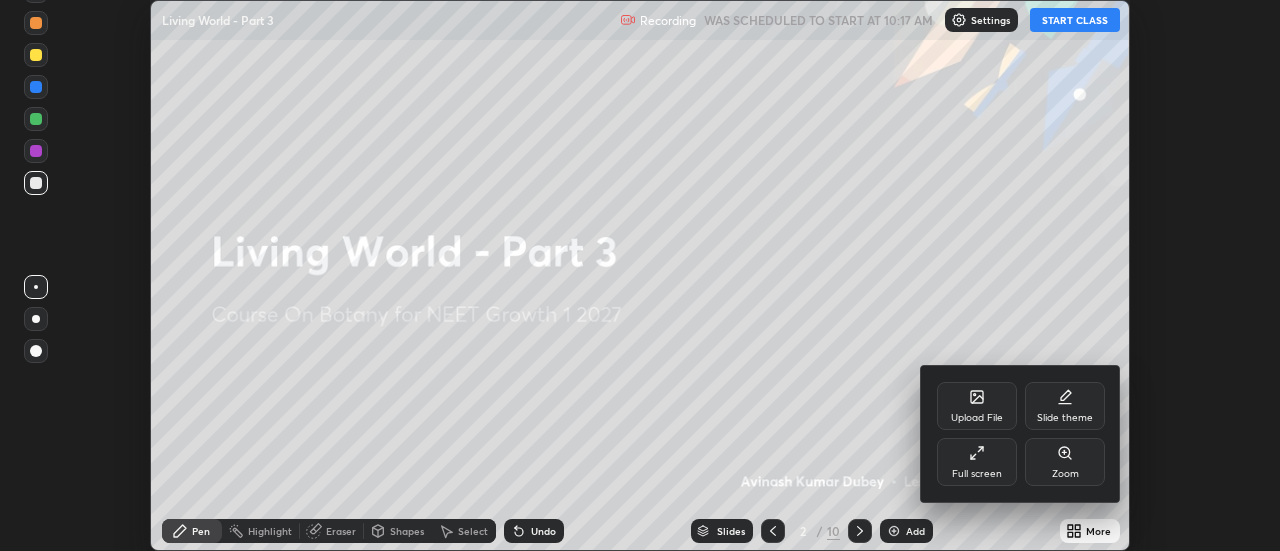 click on "Full screen" at bounding box center (977, 474) 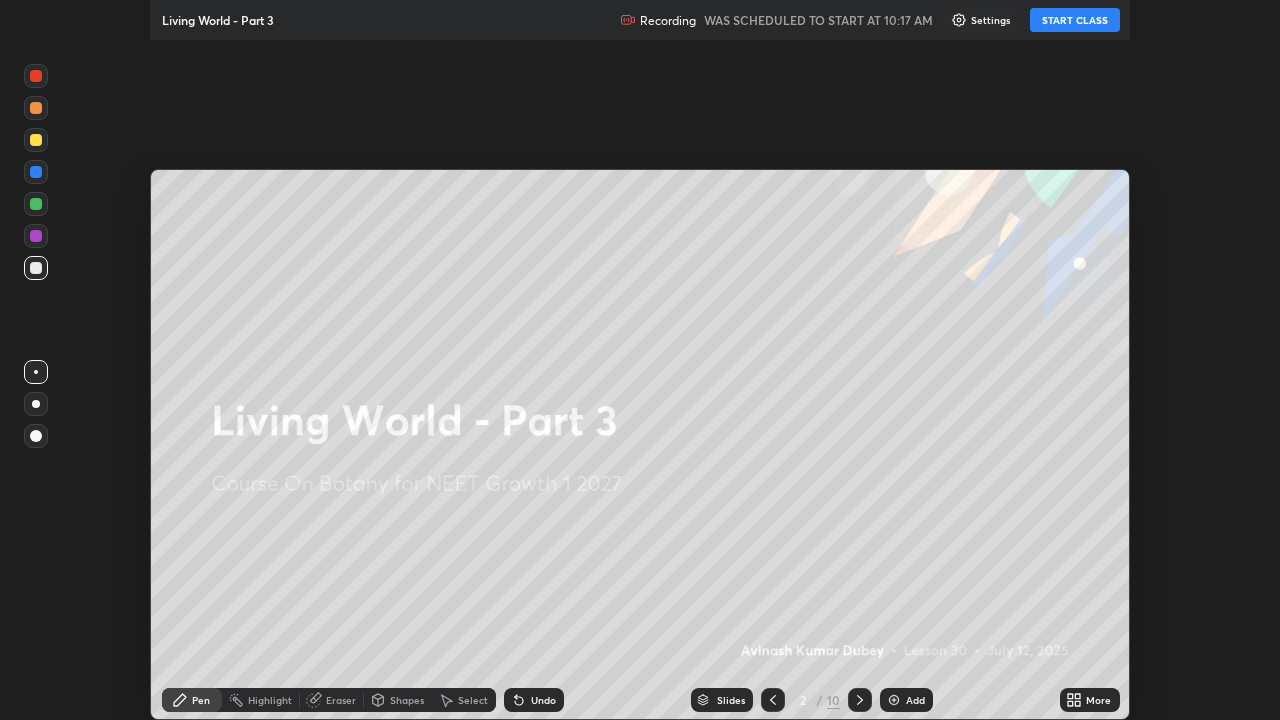 scroll, scrollTop: 99280, scrollLeft: 98720, axis: both 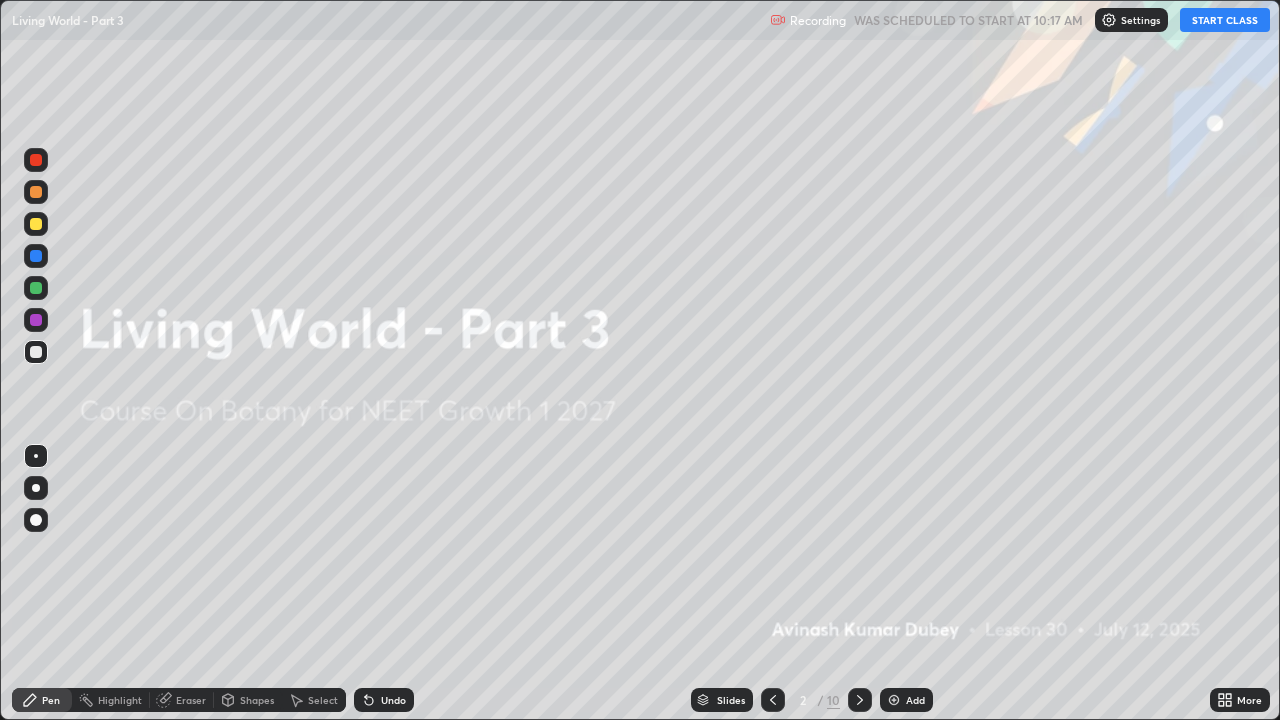 click on "START CLASS" at bounding box center [1225, 20] 